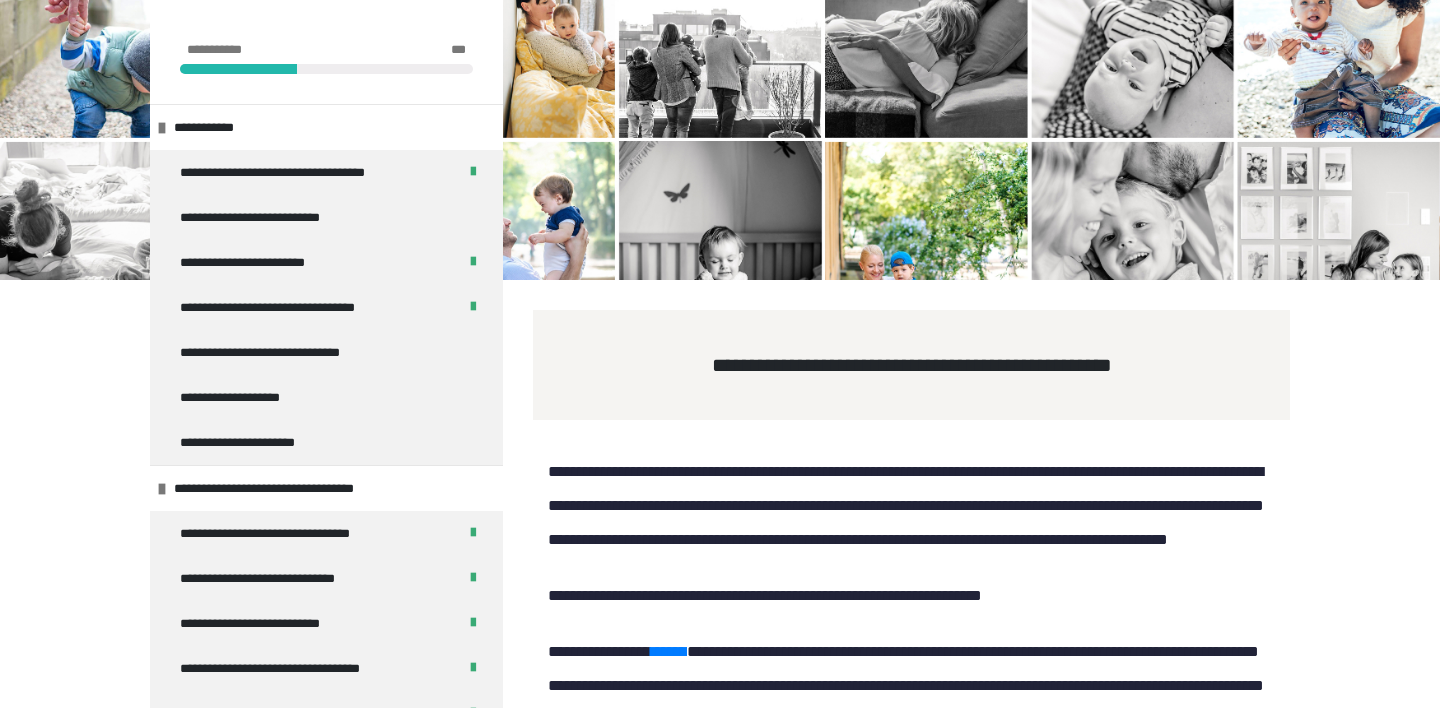 scroll, scrollTop: 12119, scrollLeft: 0, axis: vertical 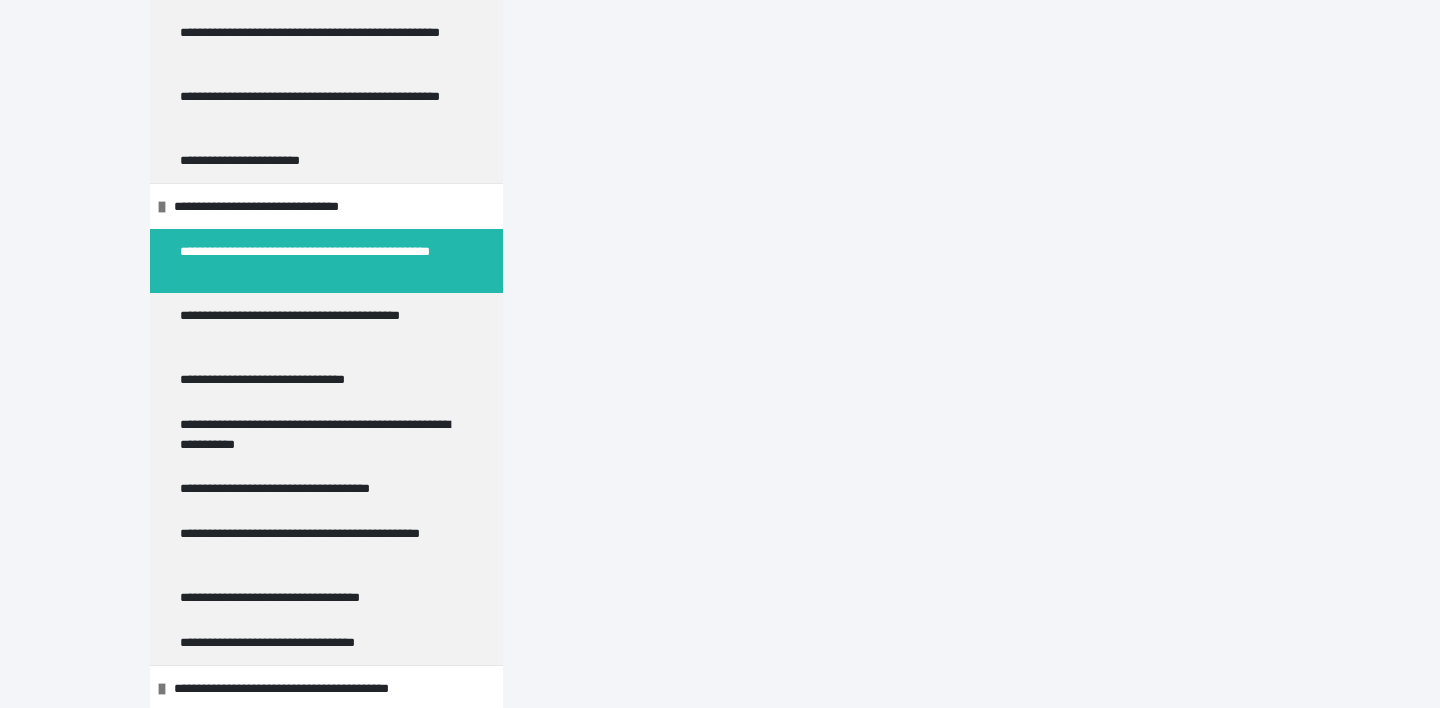 click on "*******" at bounding box center [1211, -523] 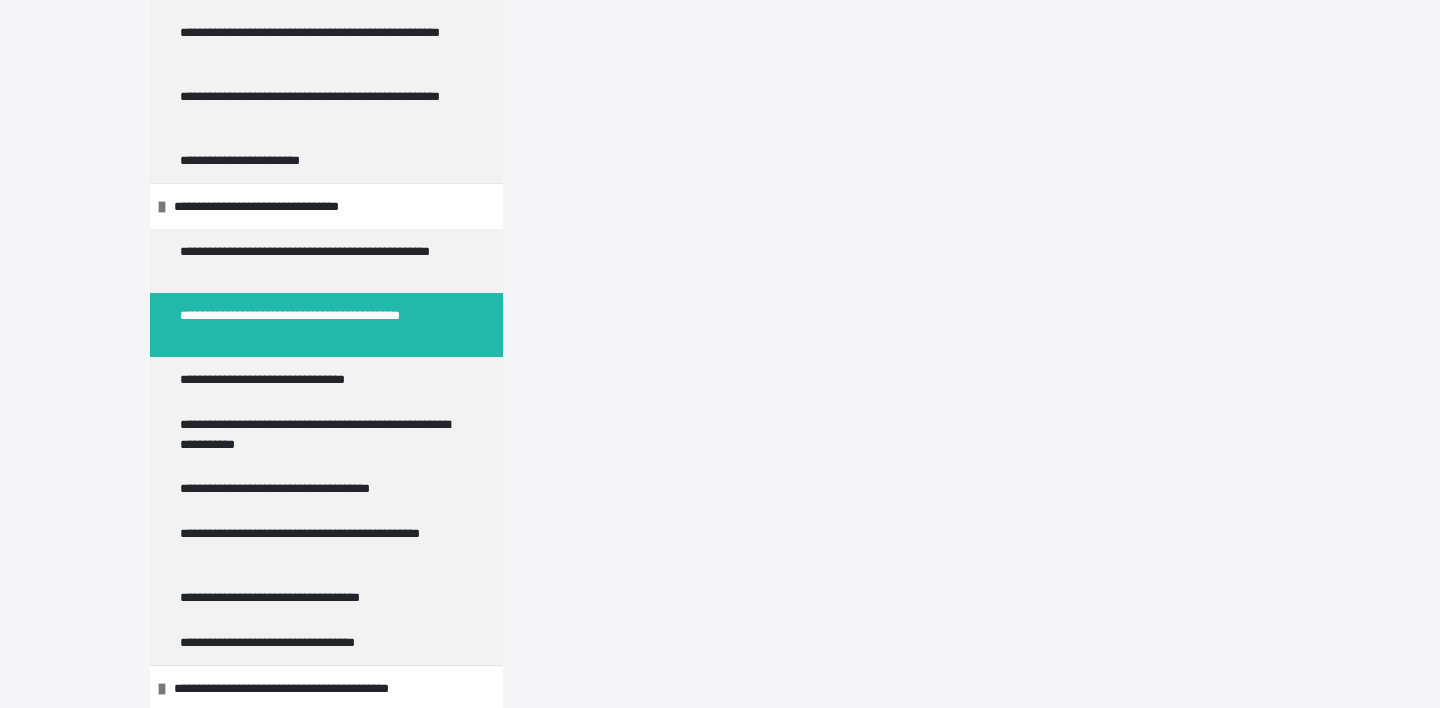 scroll, scrollTop: 5539, scrollLeft: 0, axis: vertical 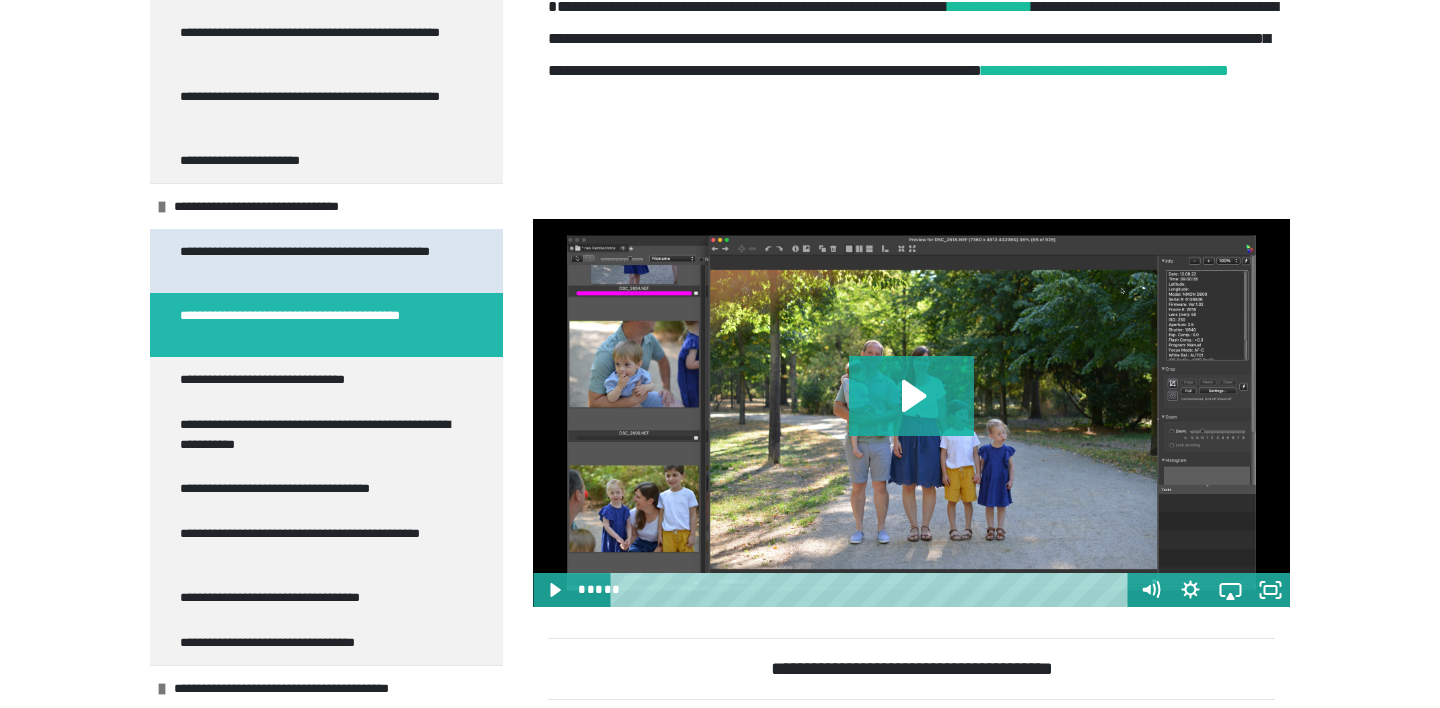 click on "**********" at bounding box center (318, 261) 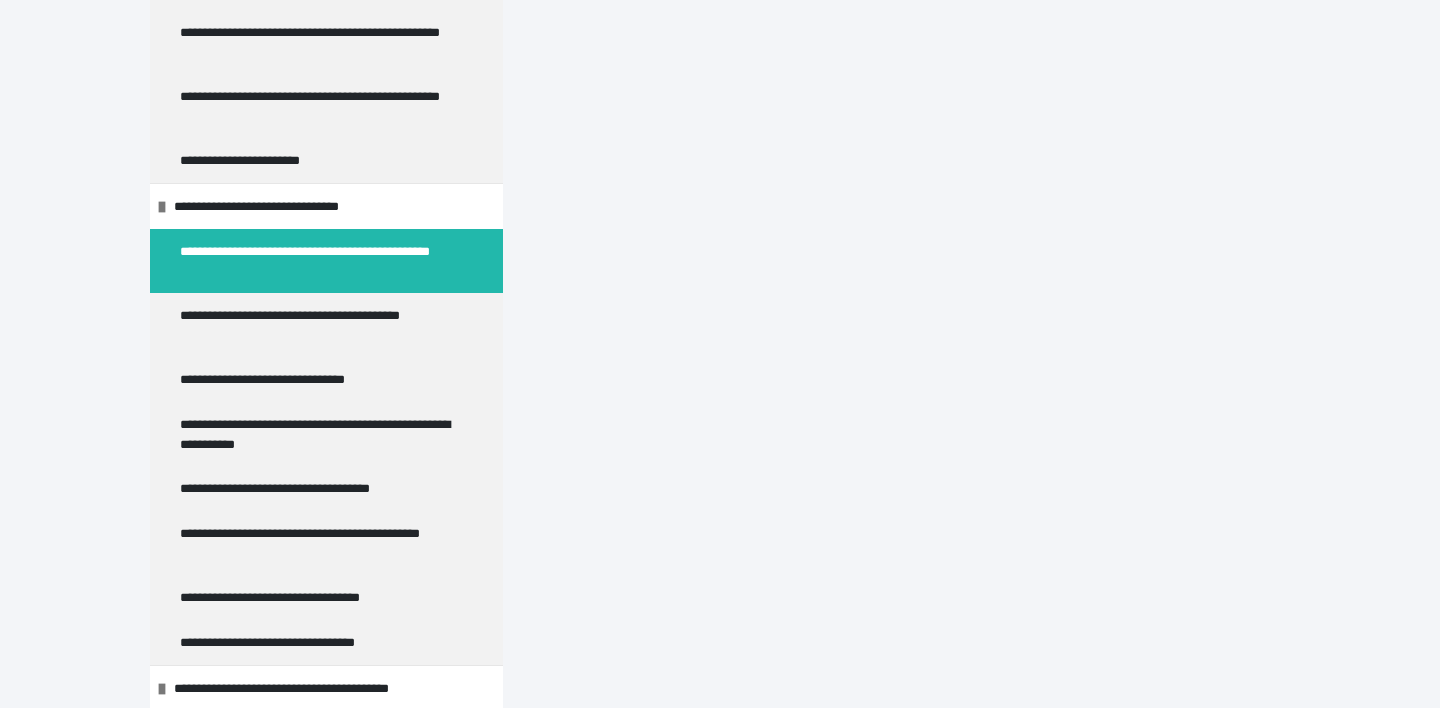 scroll, scrollTop: 13589, scrollLeft: 0, axis: vertical 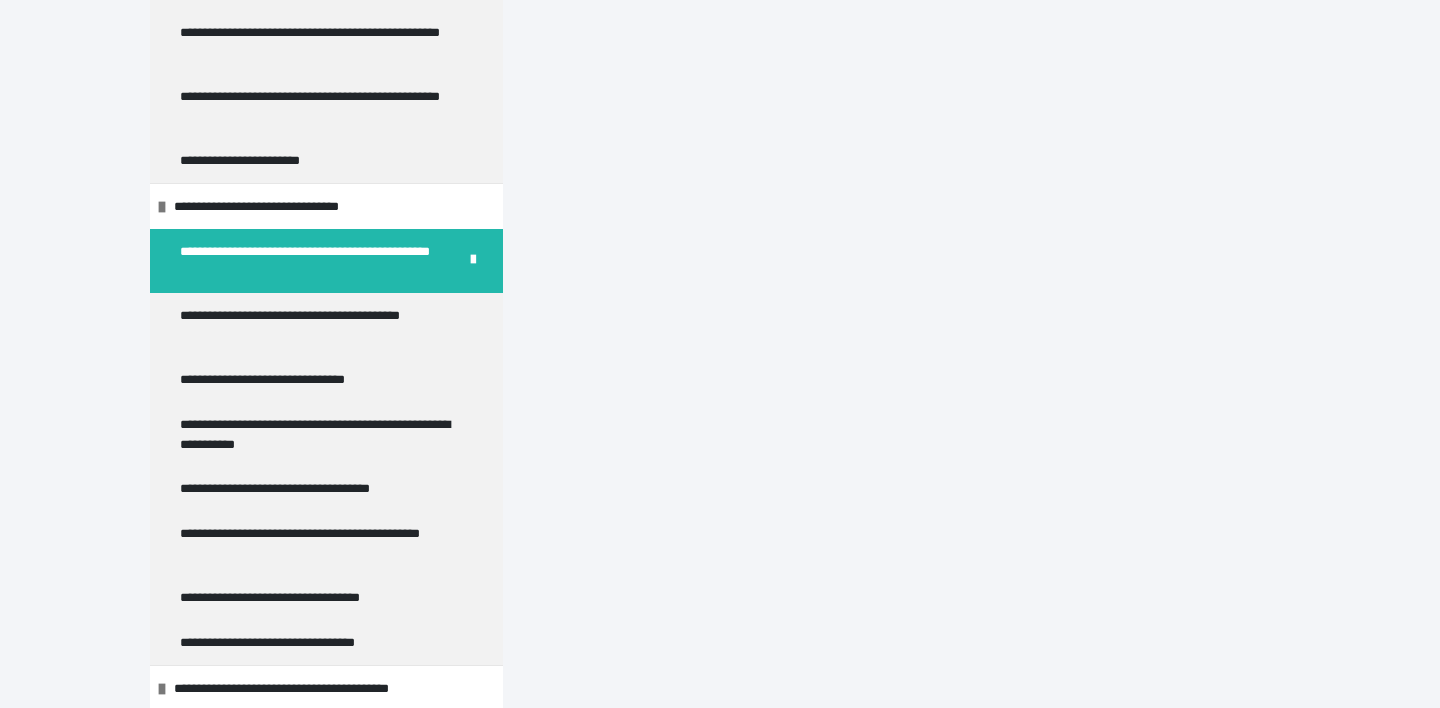click on "*******" at bounding box center [1211, -523] 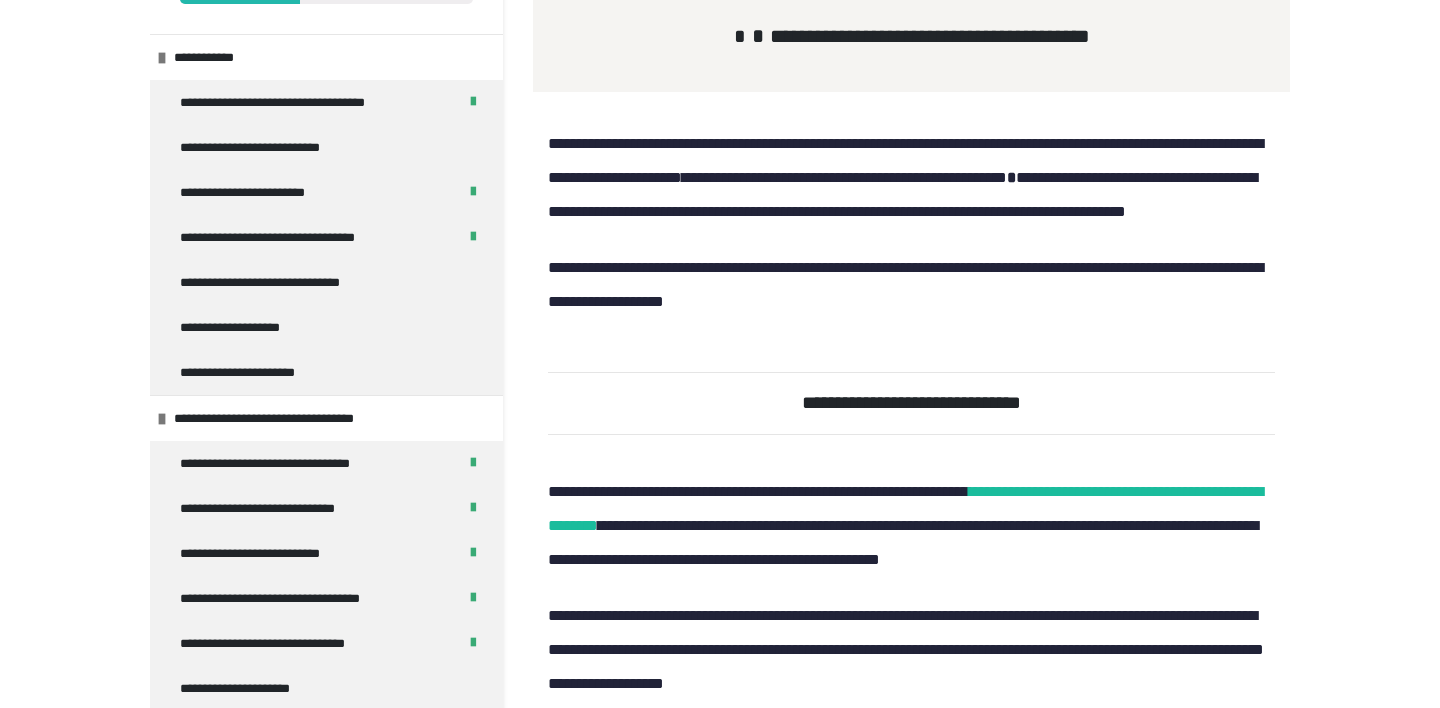 scroll, scrollTop: -21, scrollLeft: 0, axis: vertical 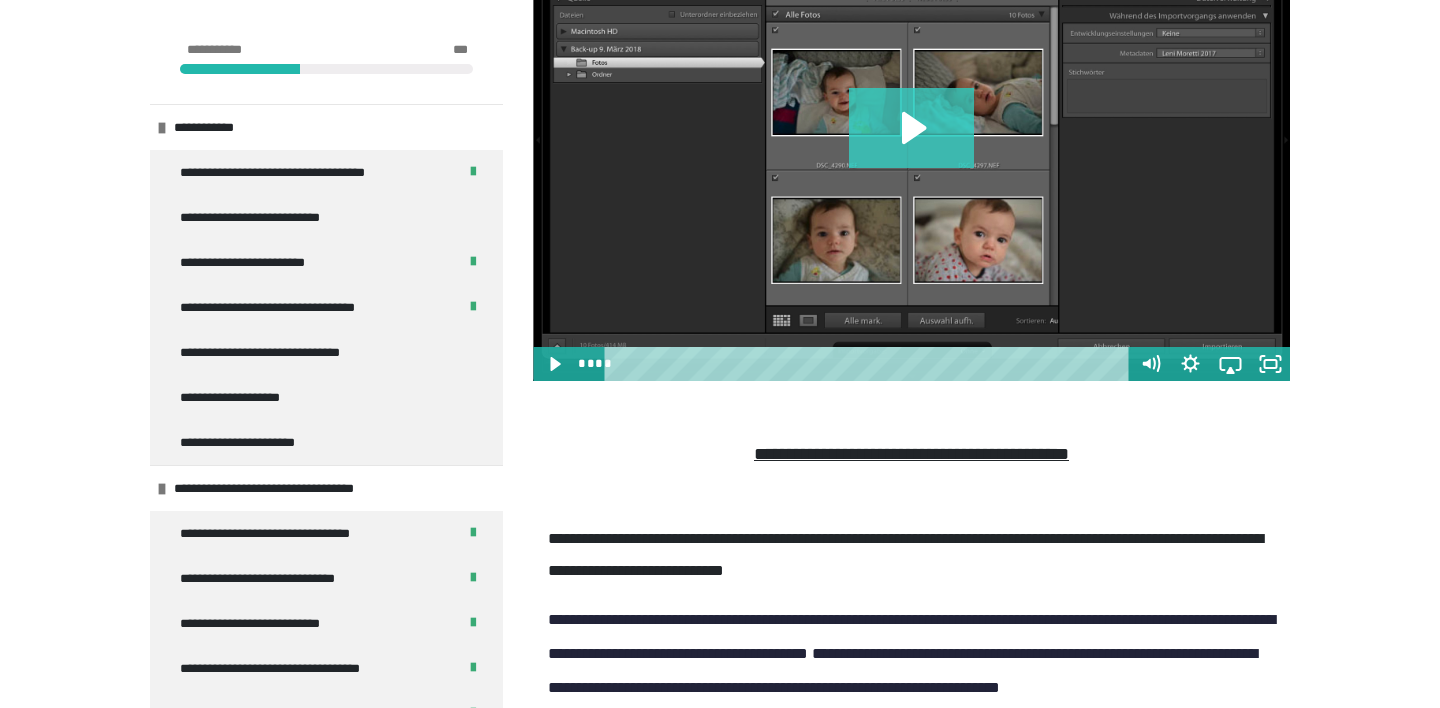 click 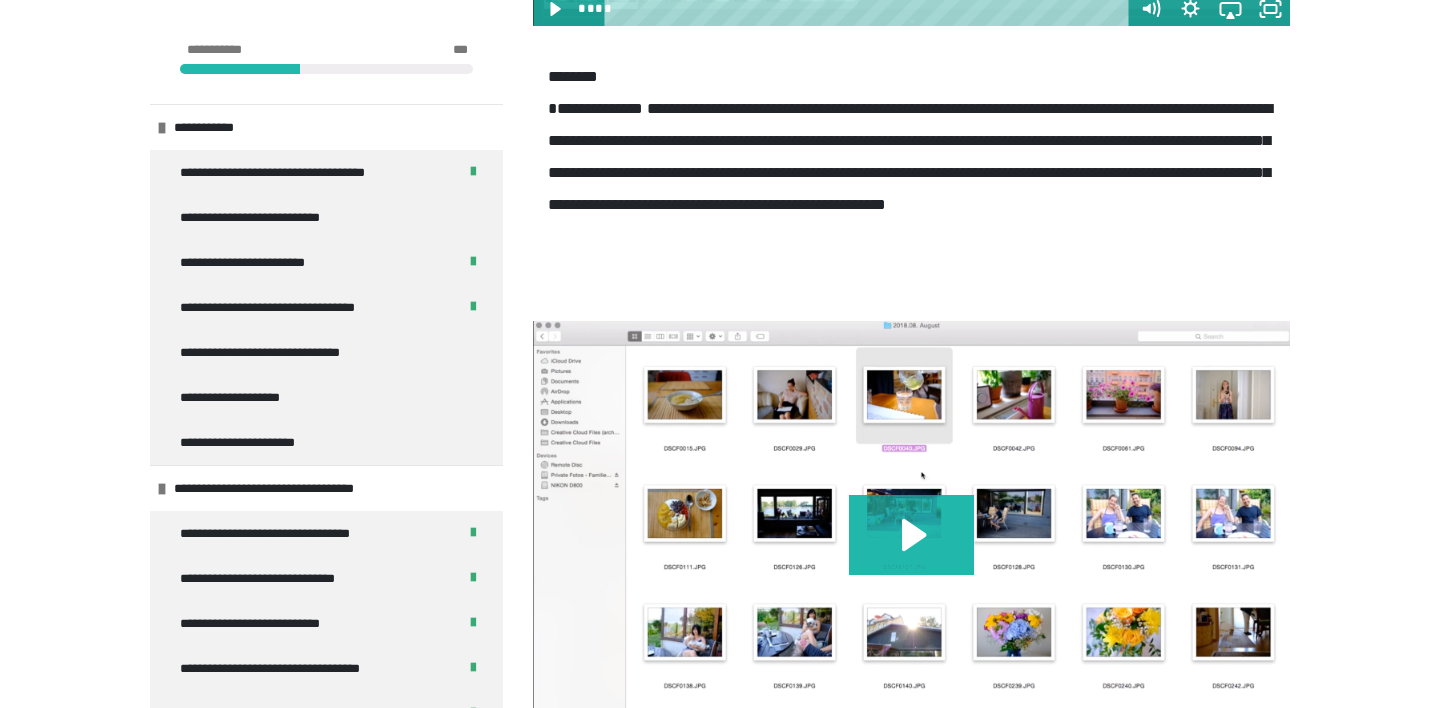 scroll, scrollTop: 4931, scrollLeft: 0, axis: vertical 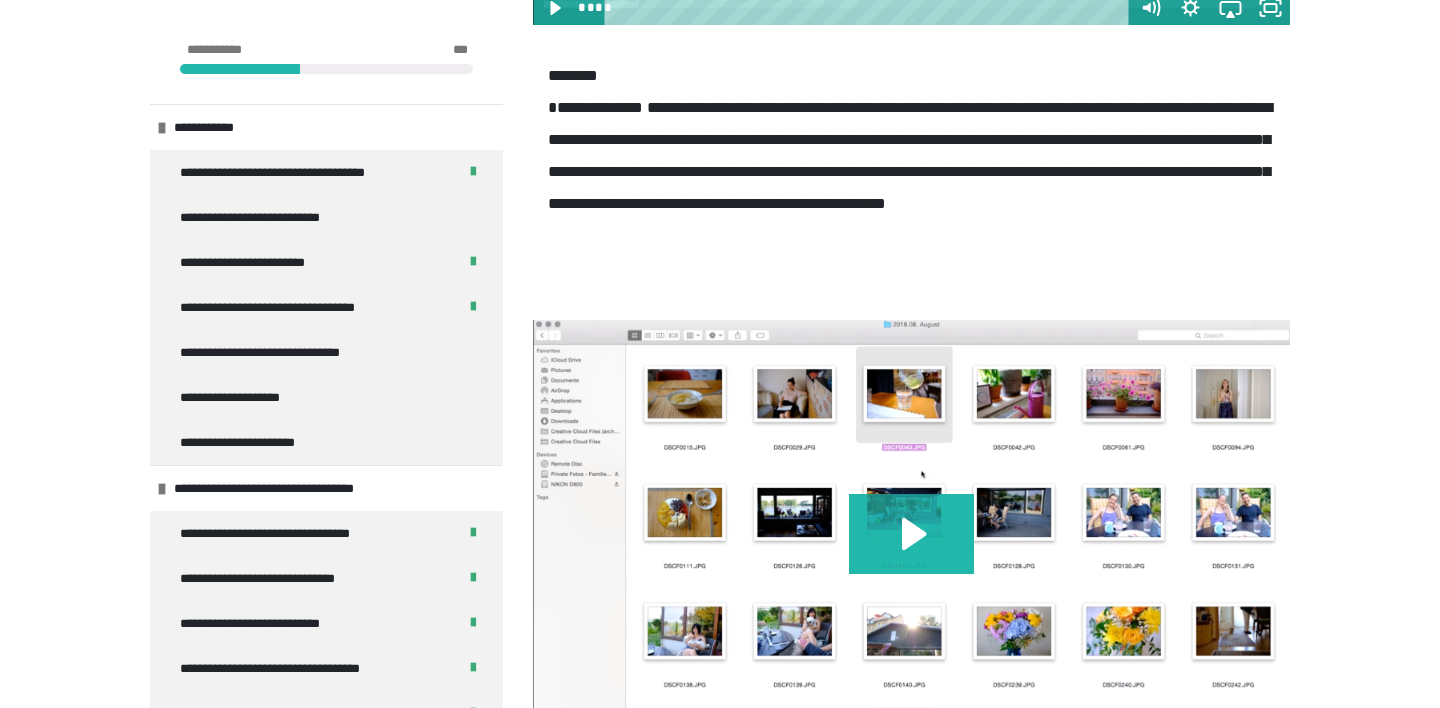click 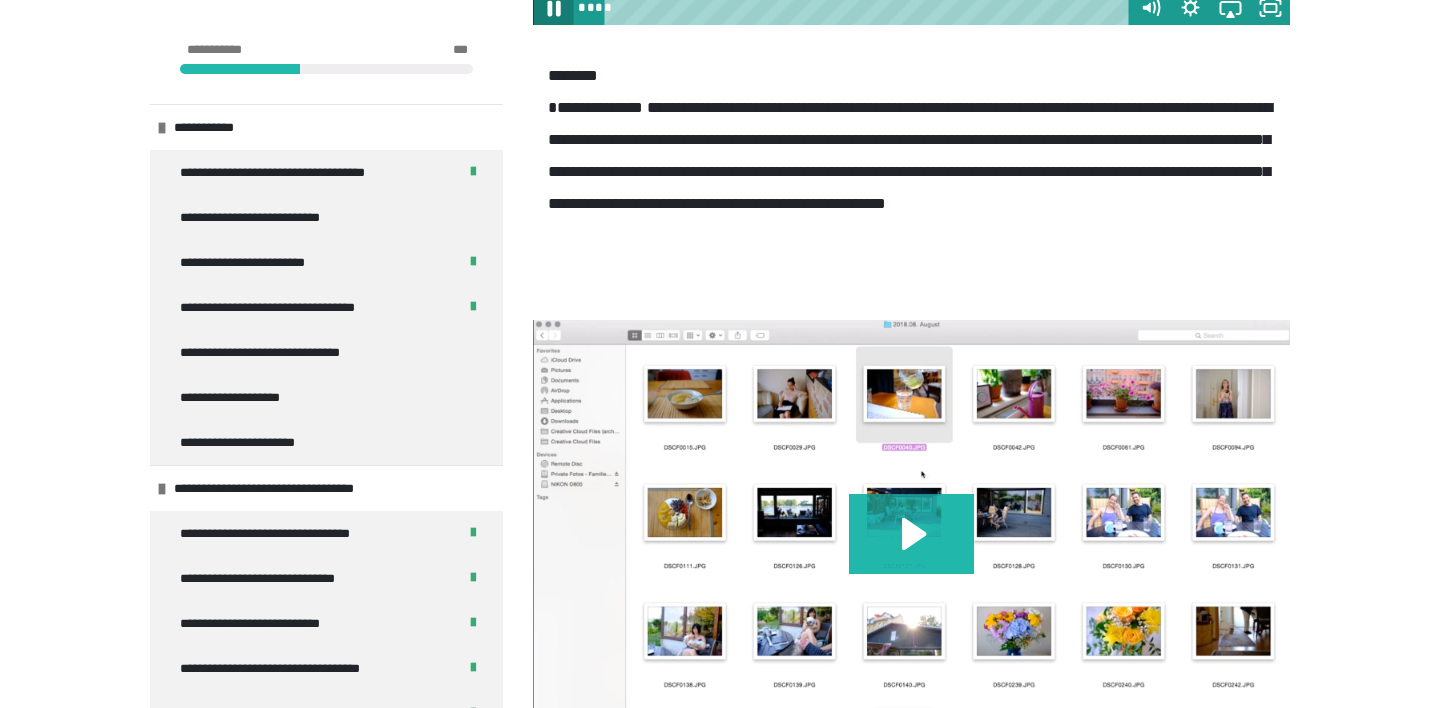 click 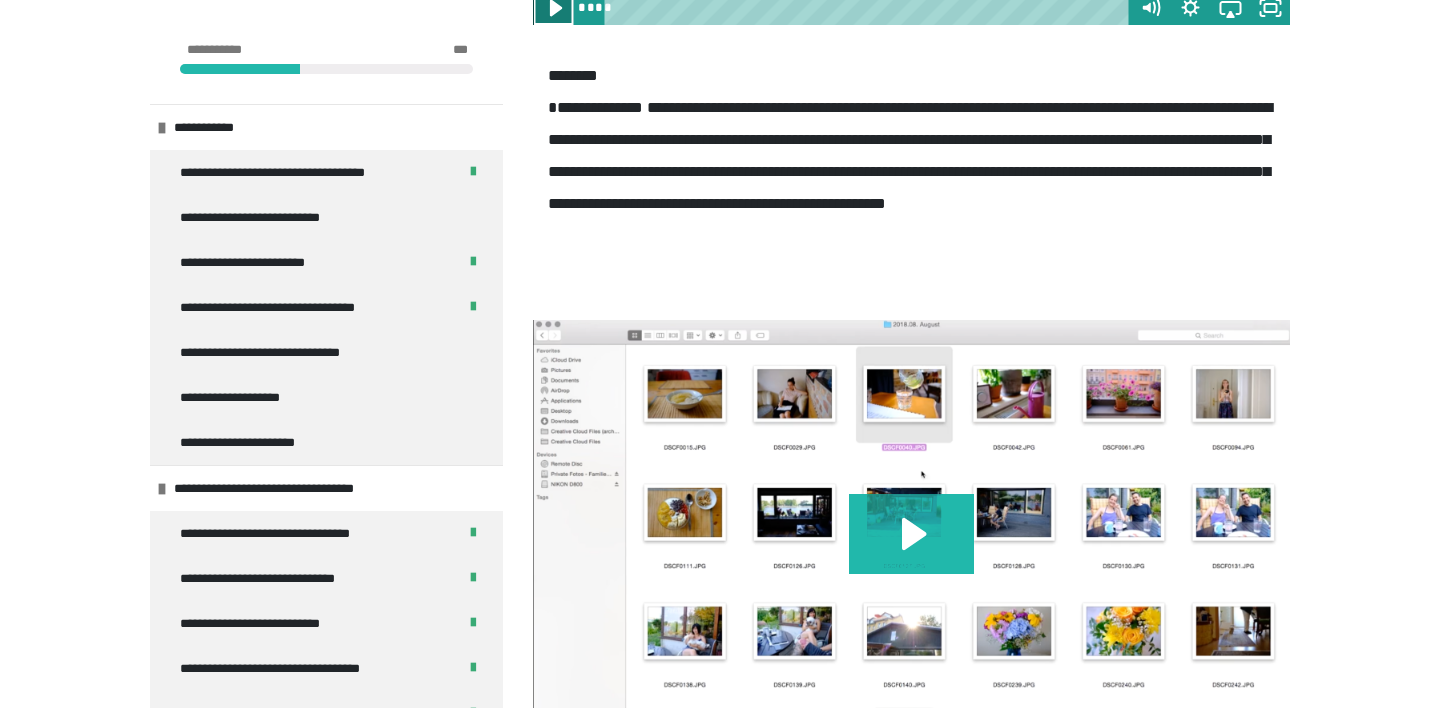 click 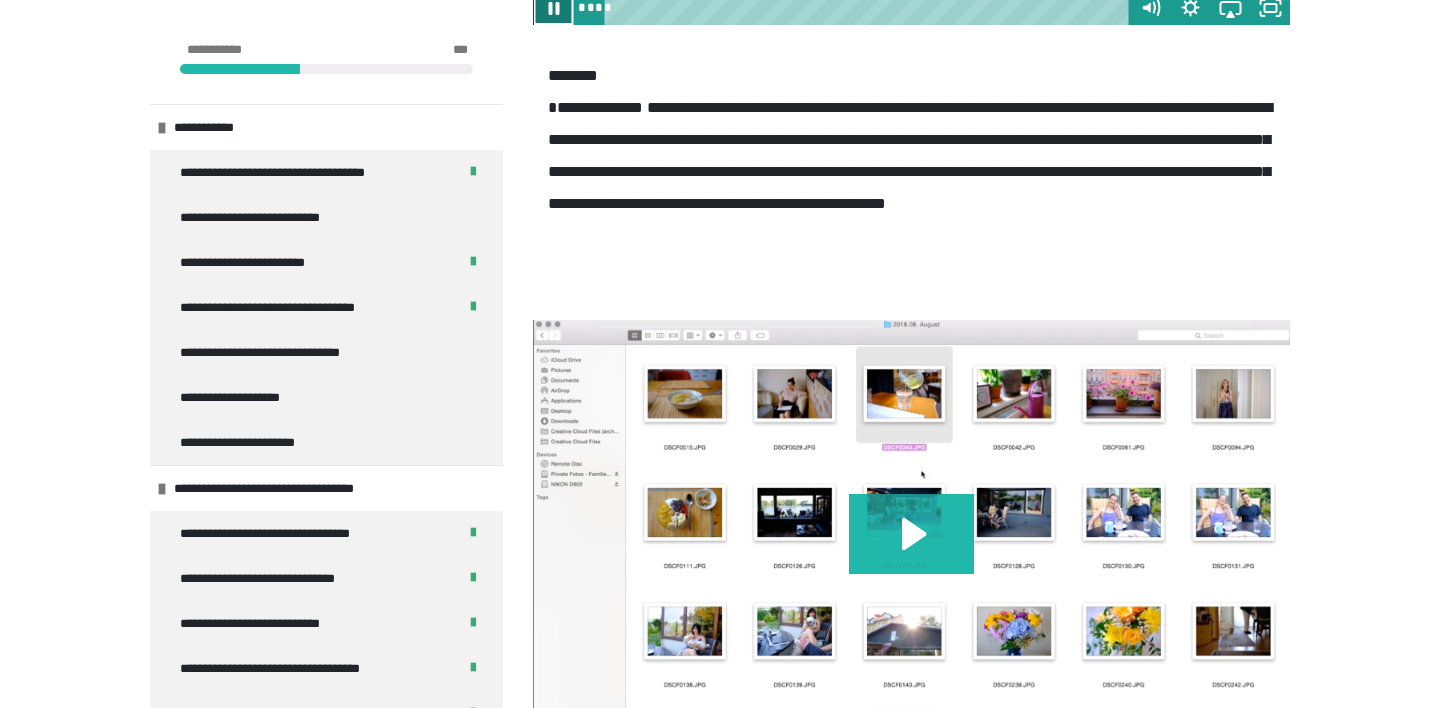 click 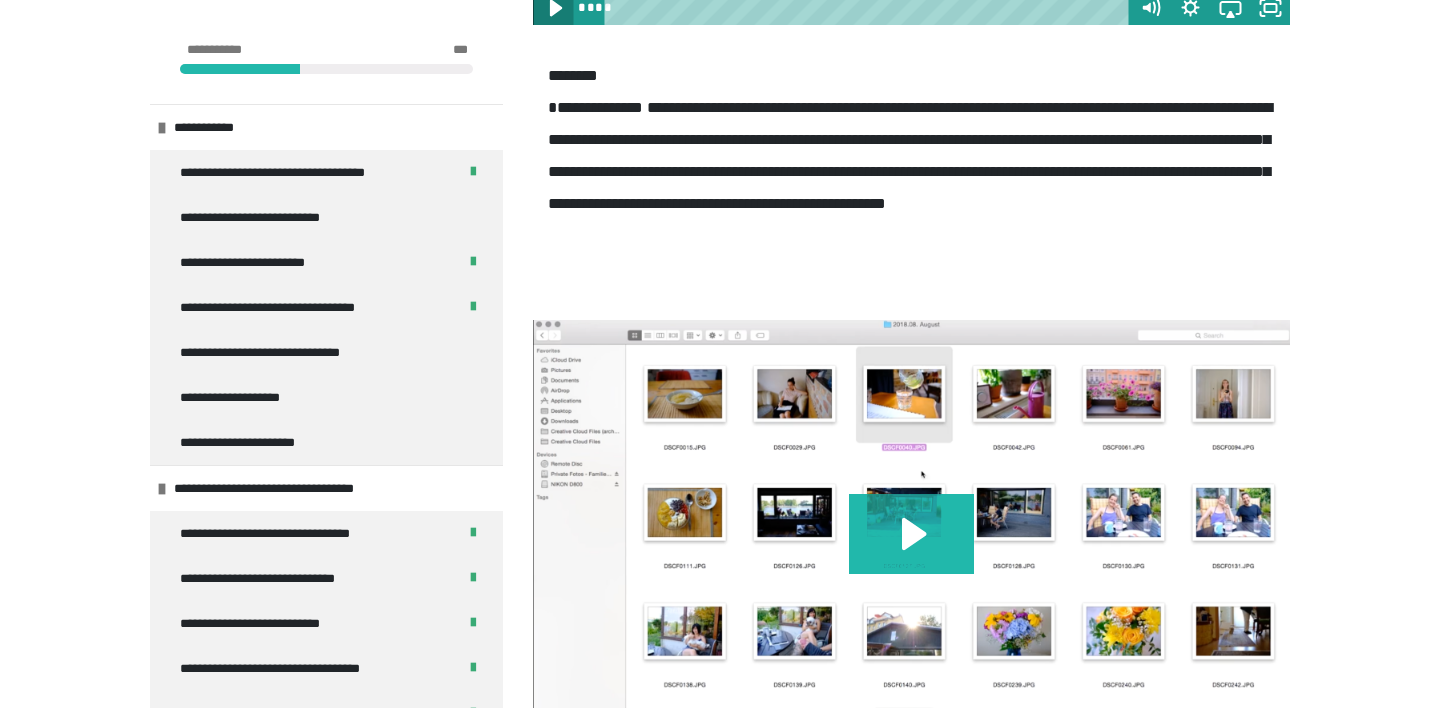 click 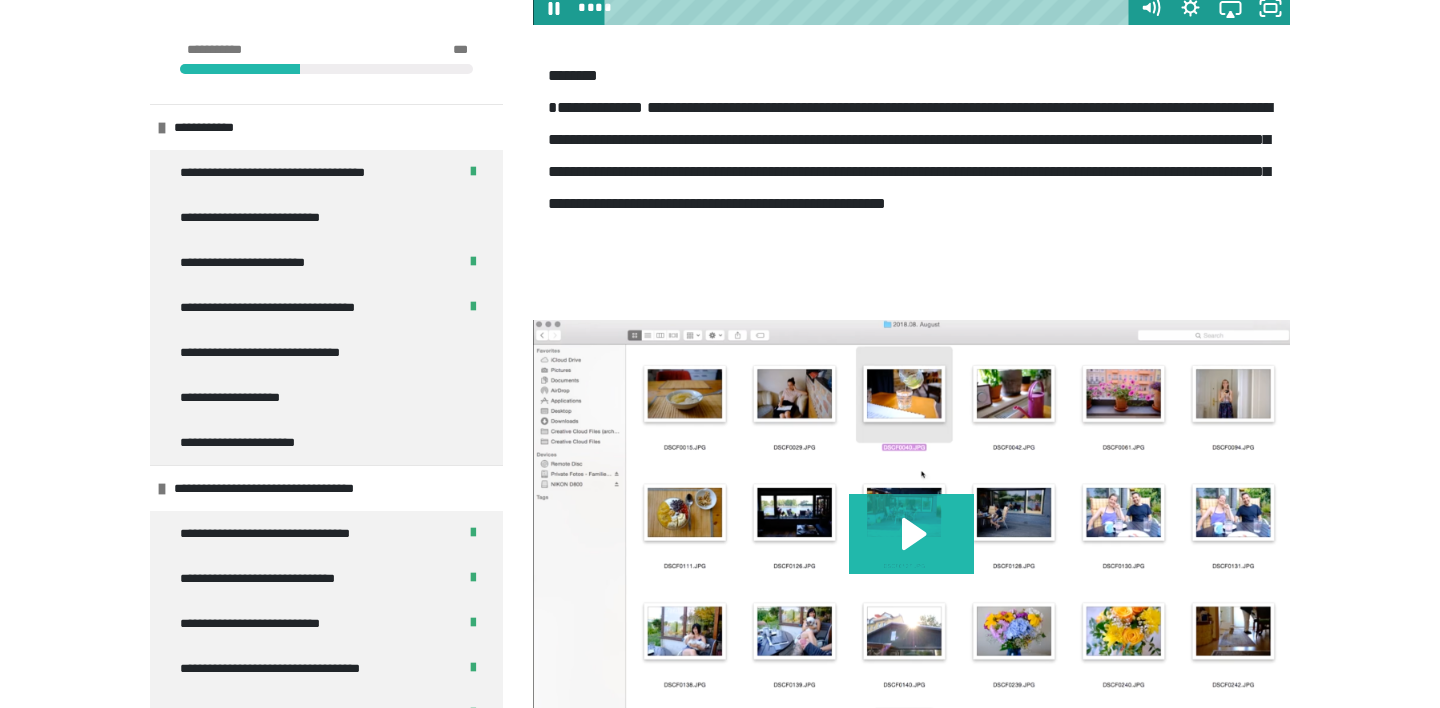 click on "****" at bounding box center (869, 8) 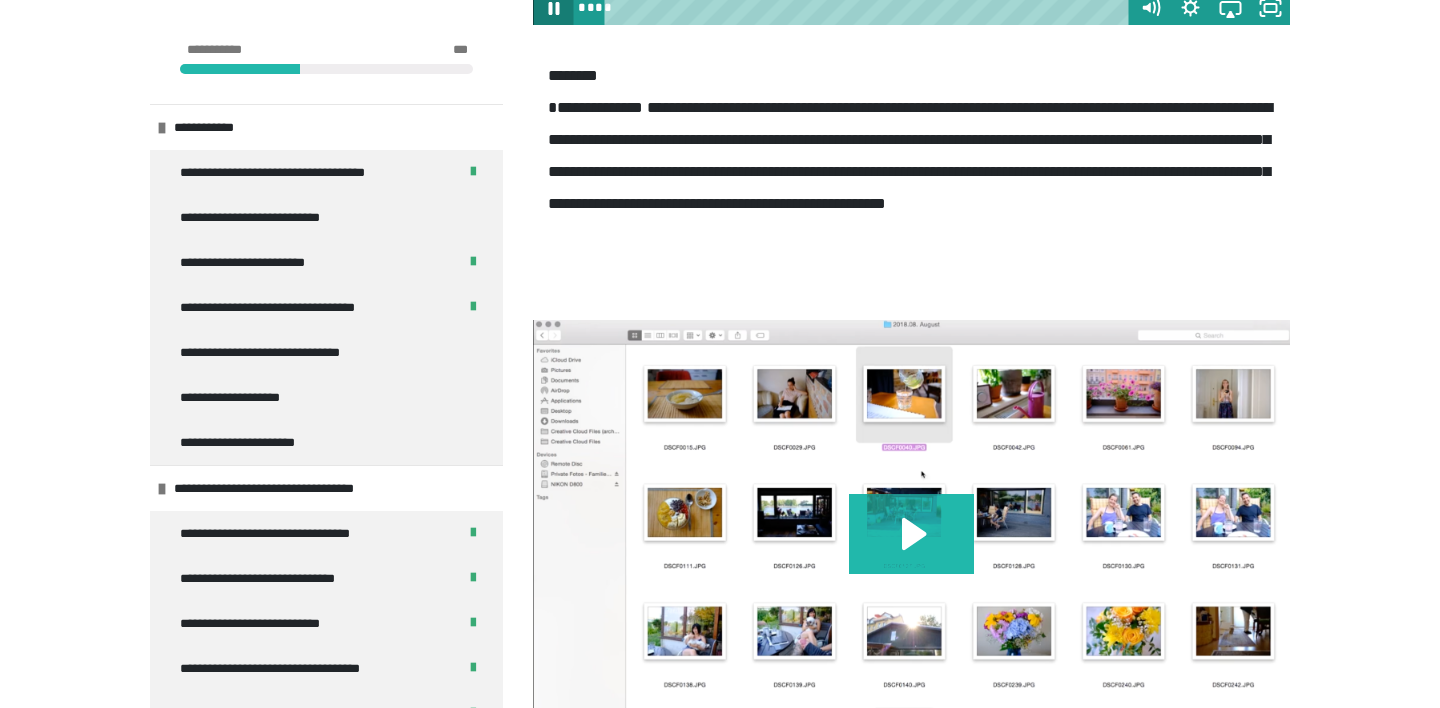click 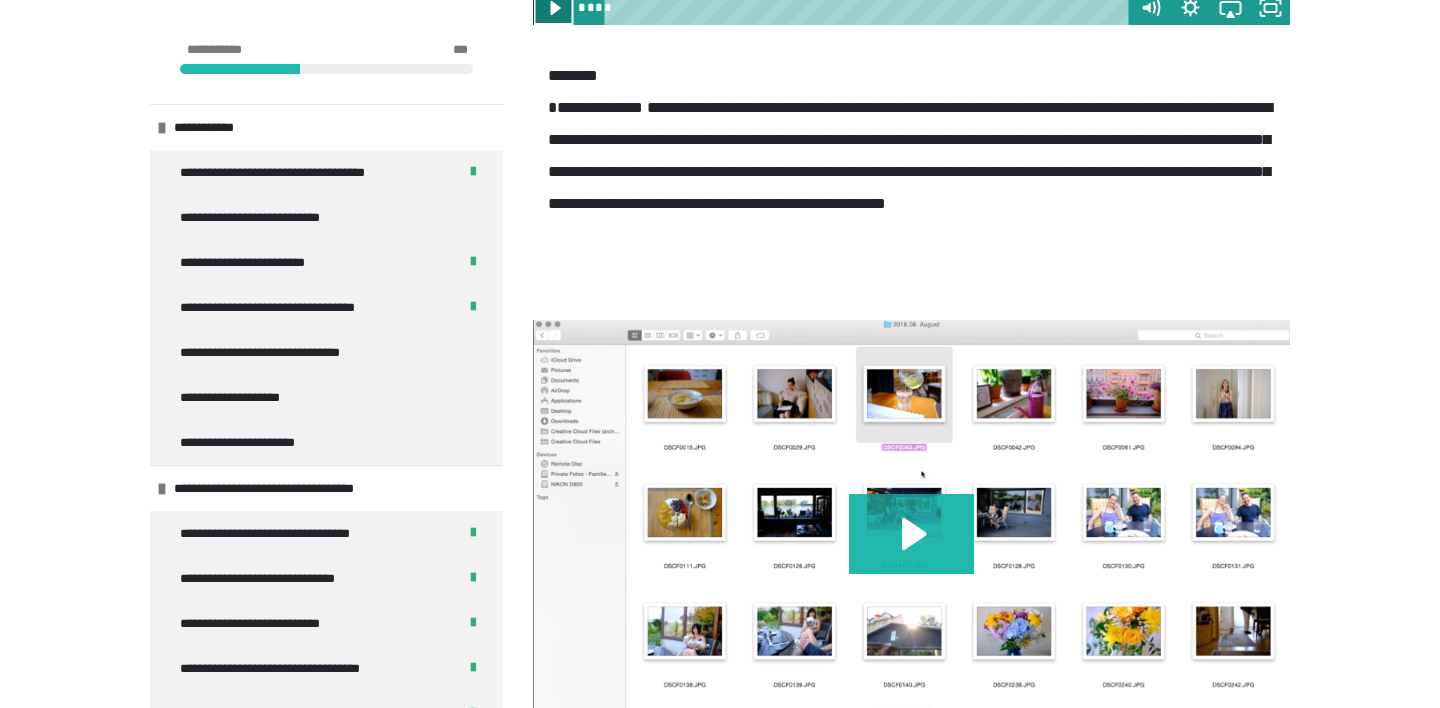click 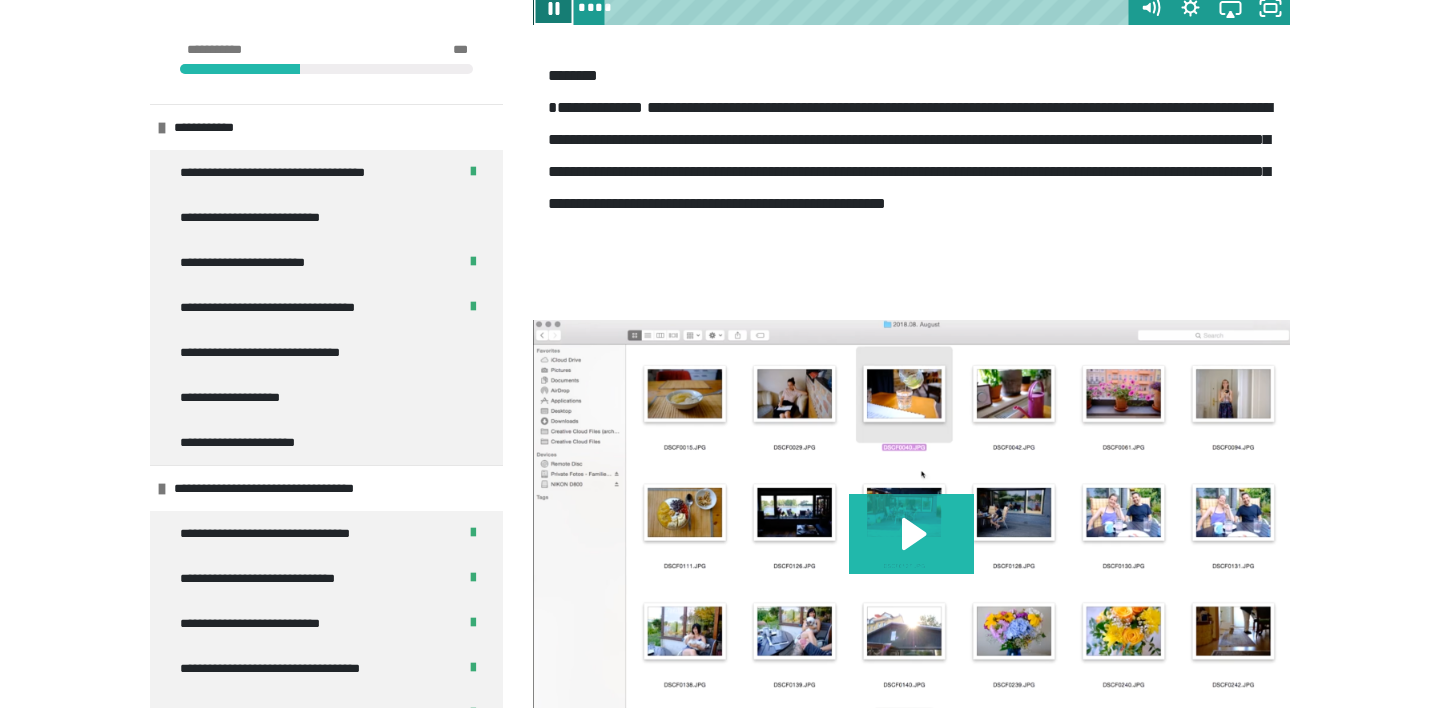 click 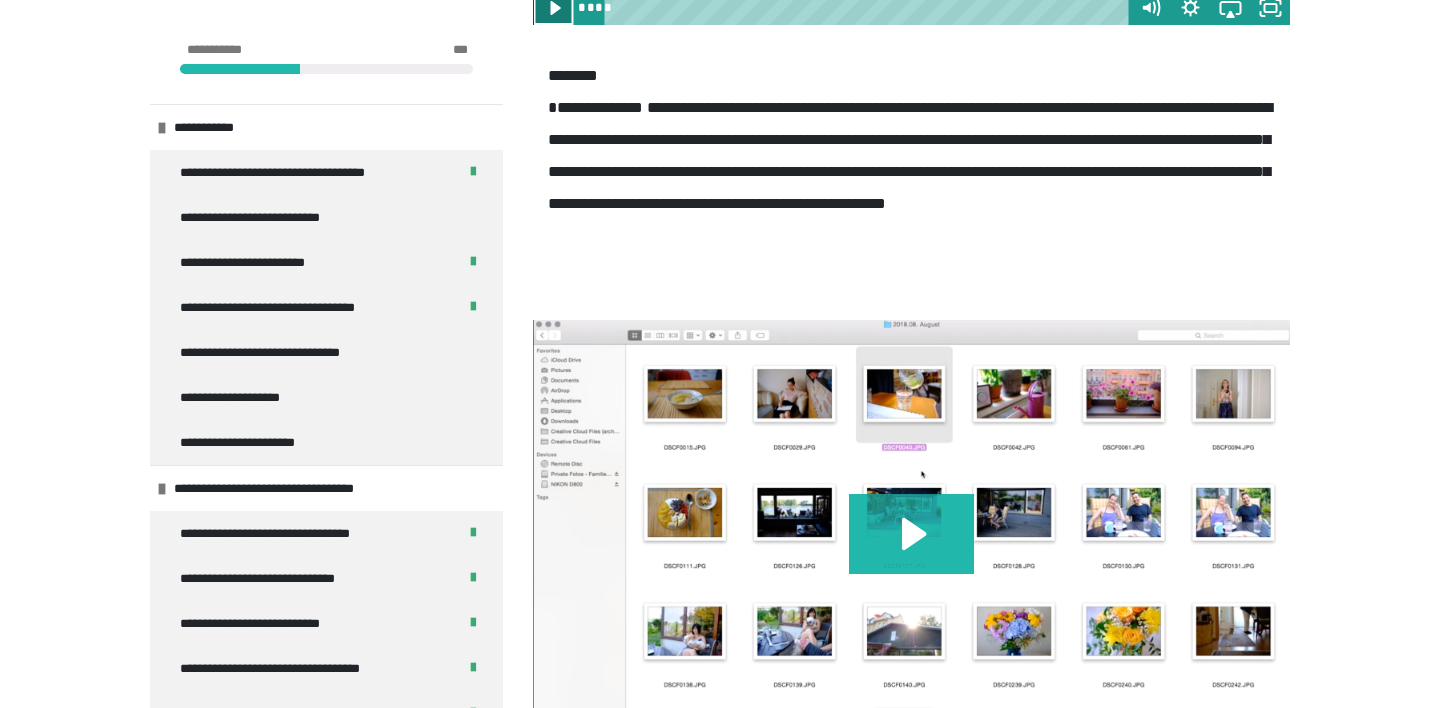 click 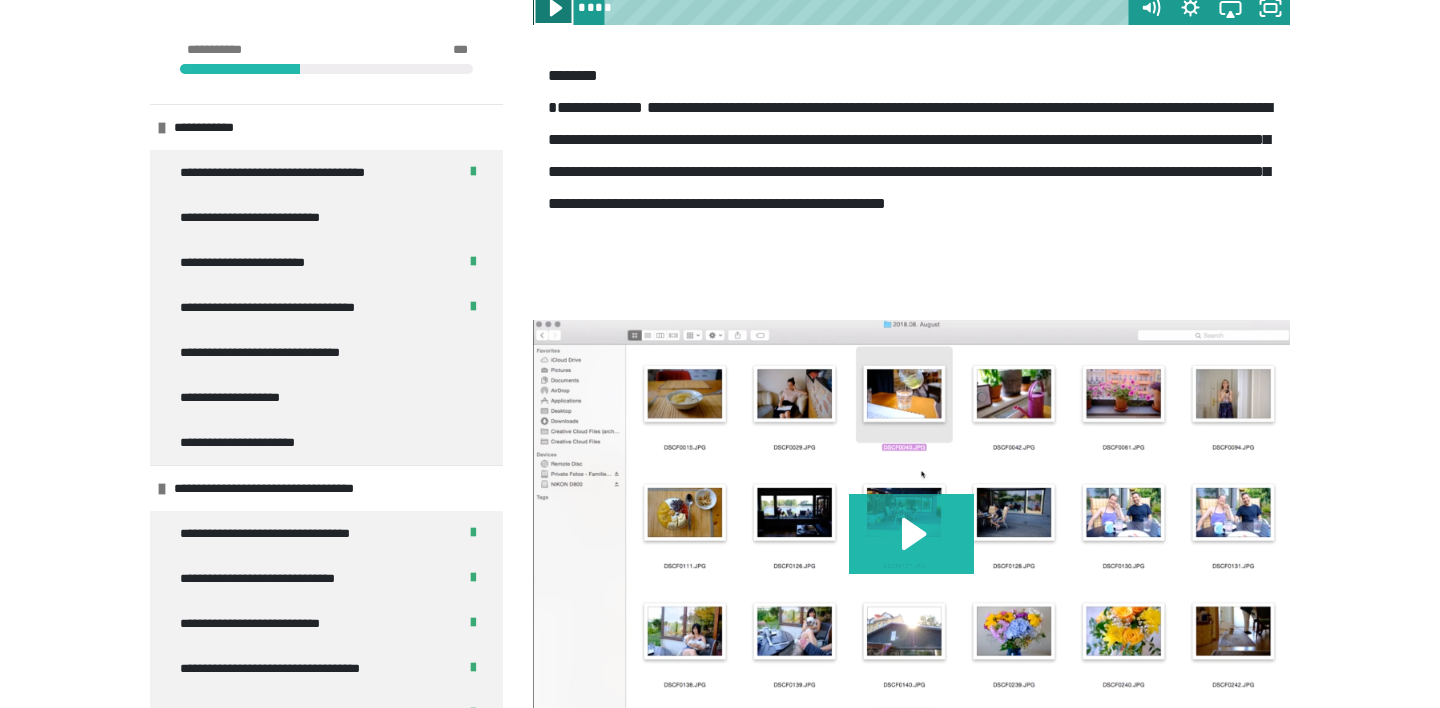 click 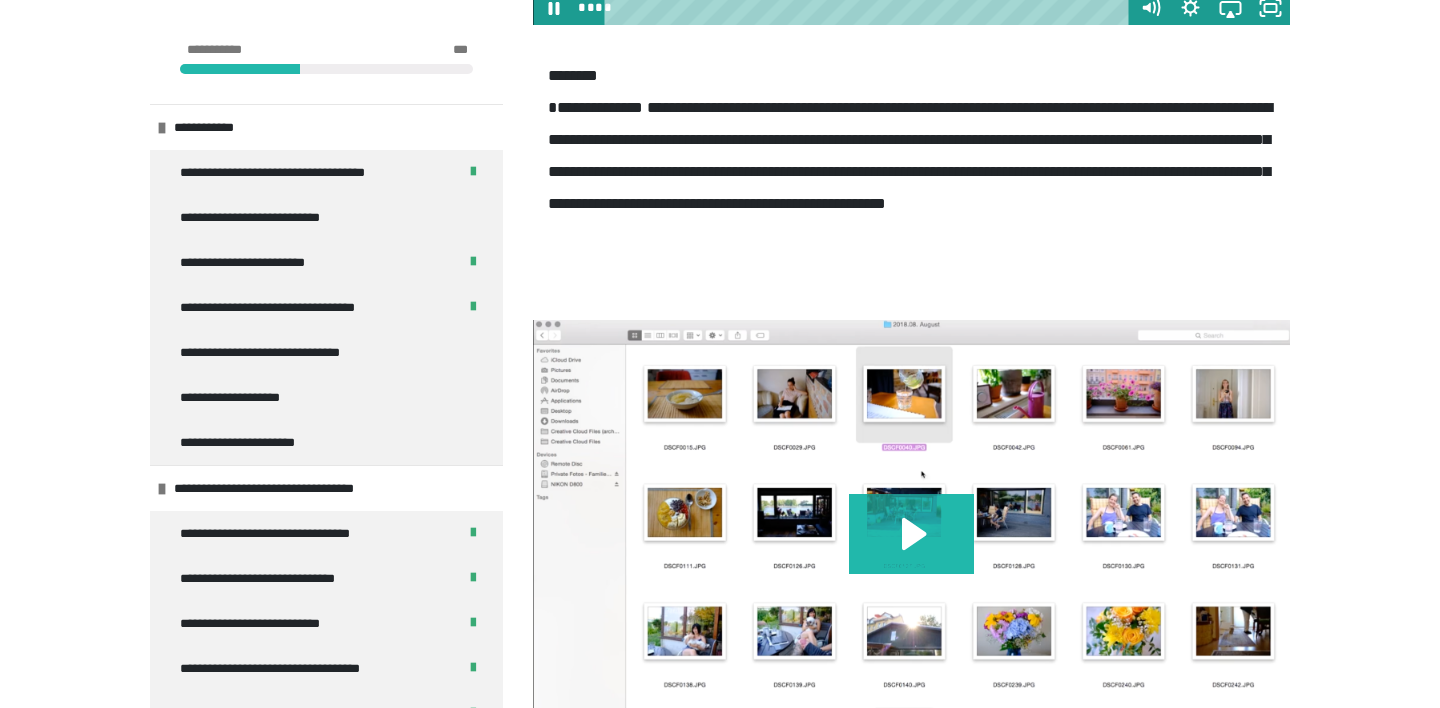 click on "****" at bounding box center [869, 8] 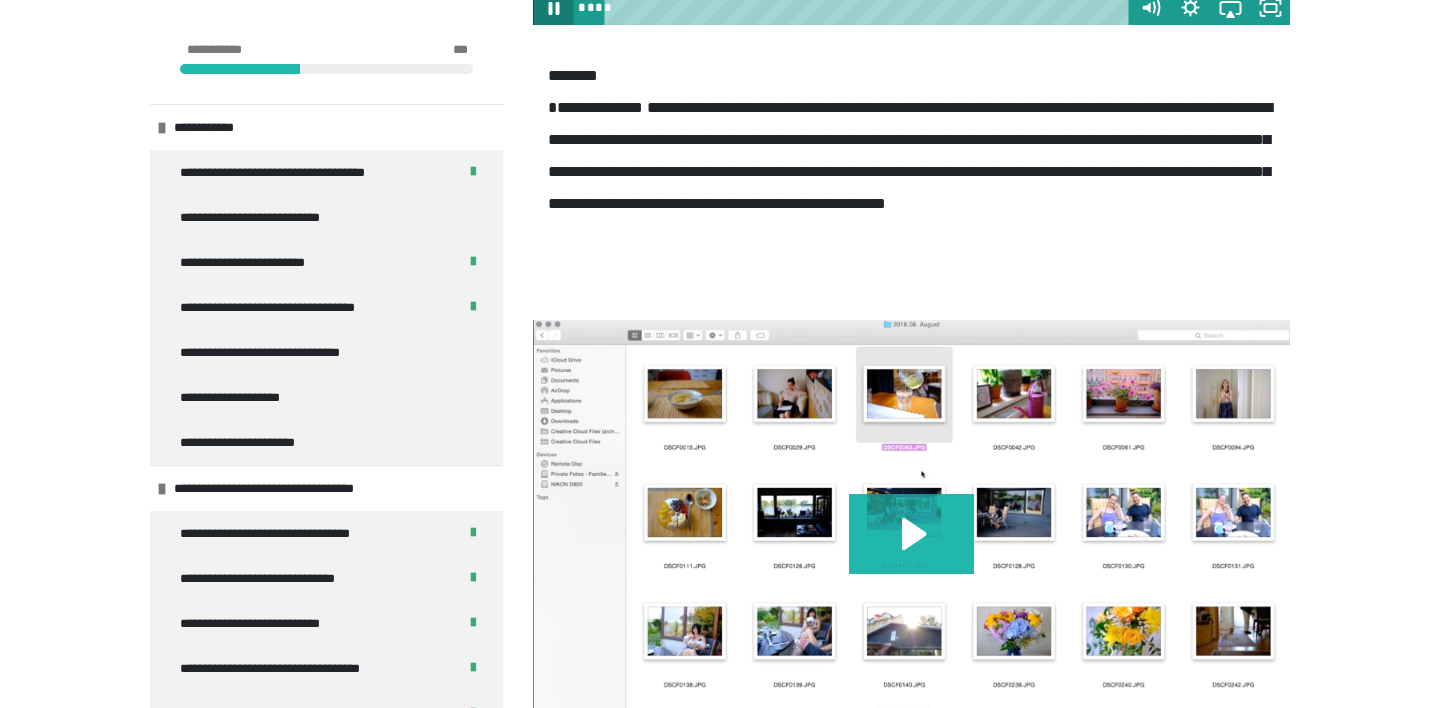 click 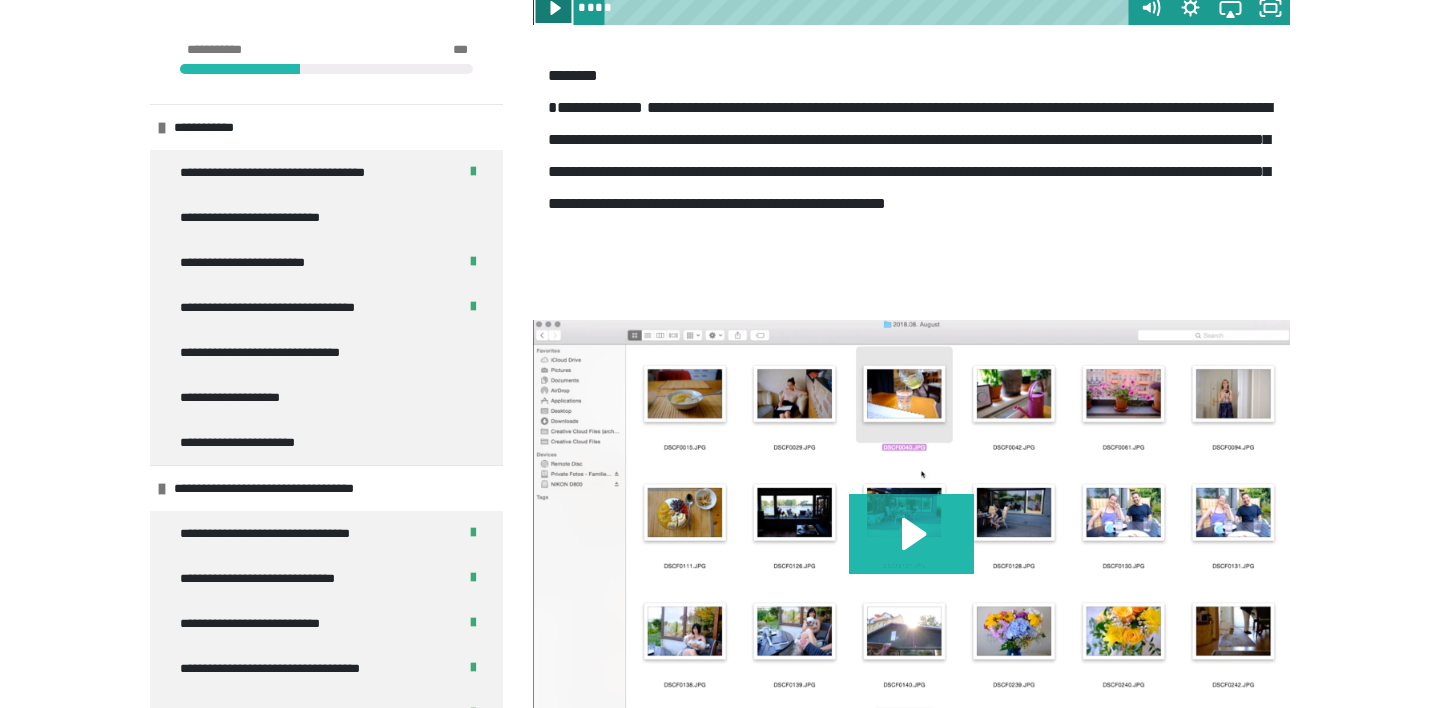 click 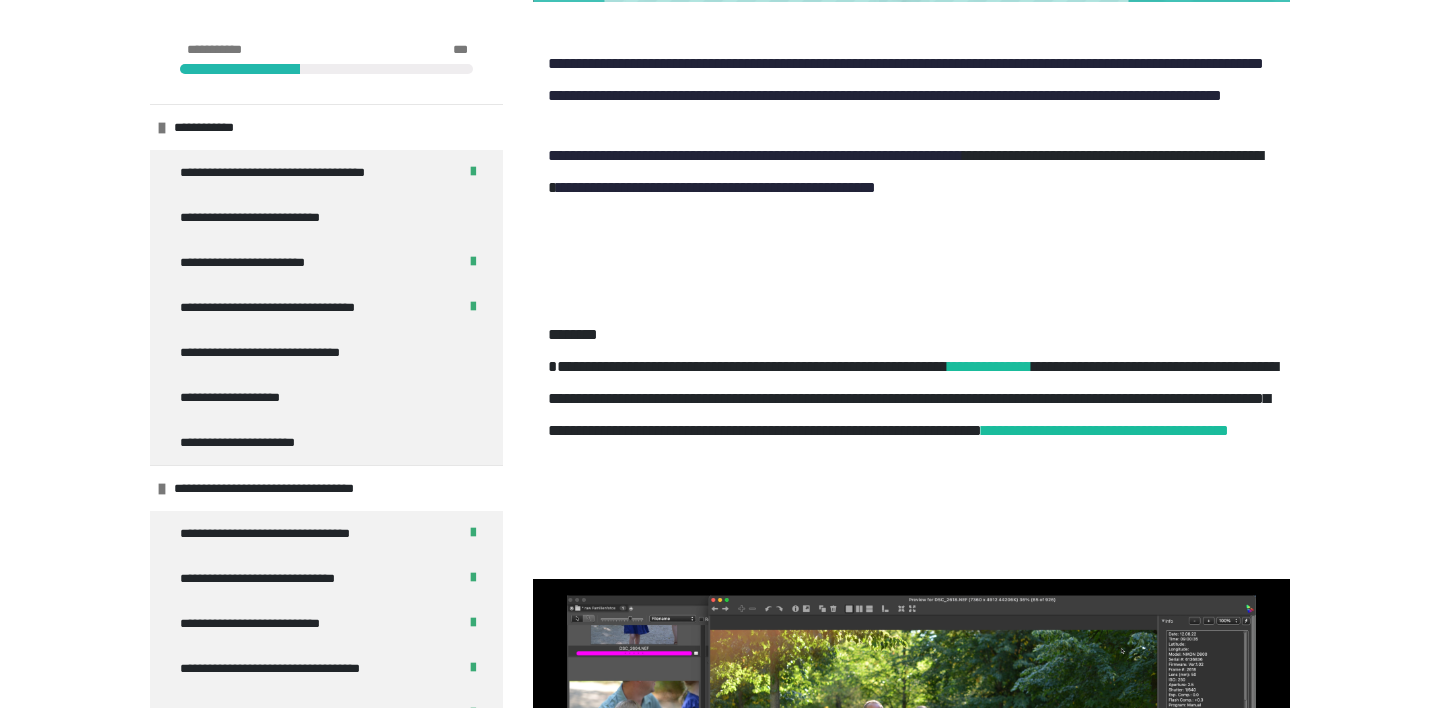scroll, scrollTop: 5722, scrollLeft: 0, axis: vertical 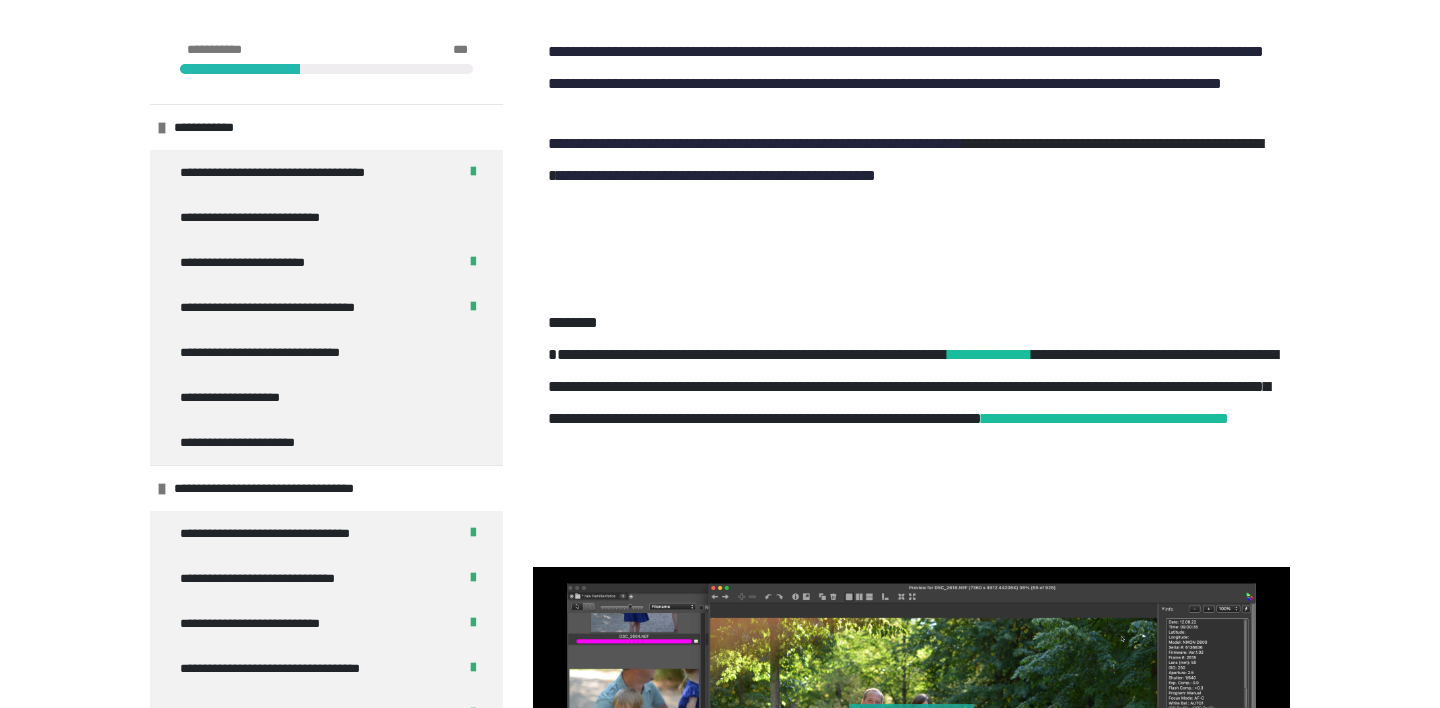 click 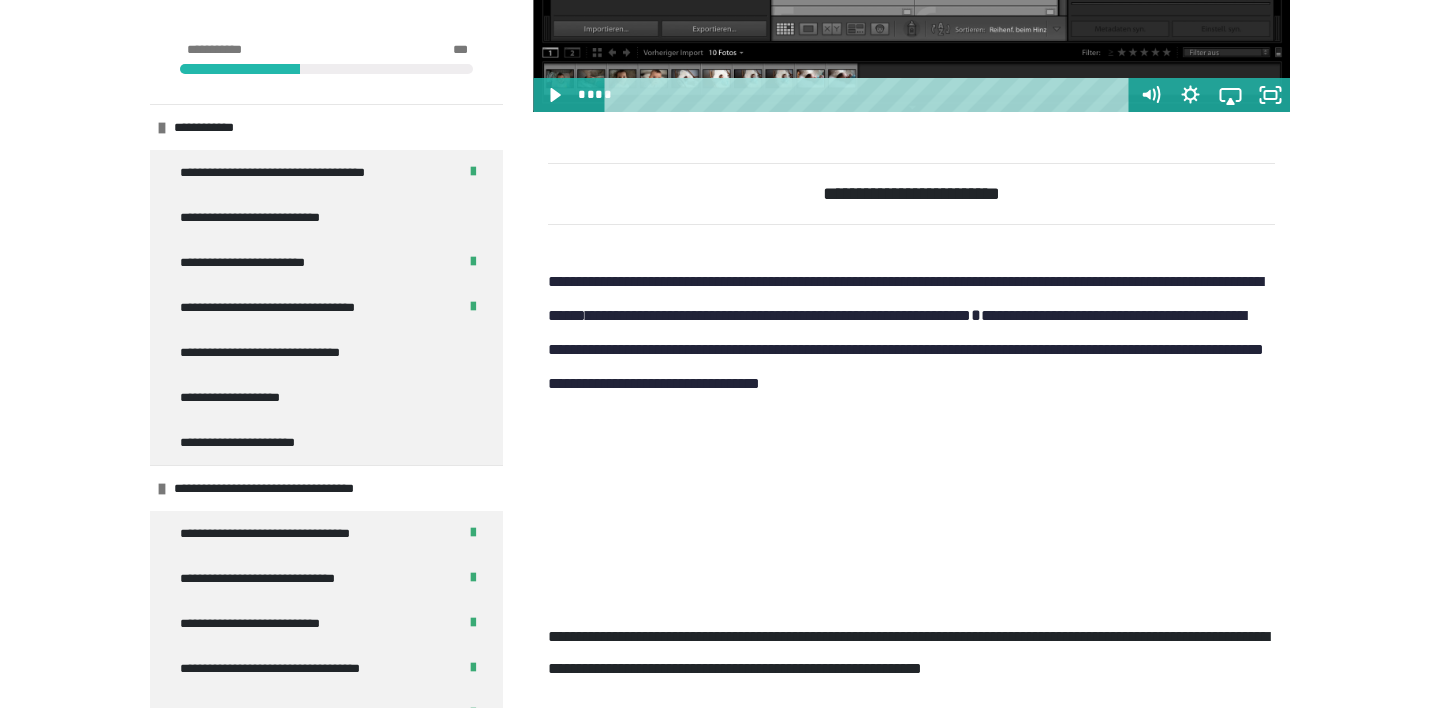 scroll, scrollTop: 7277, scrollLeft: 0, axis: vertical 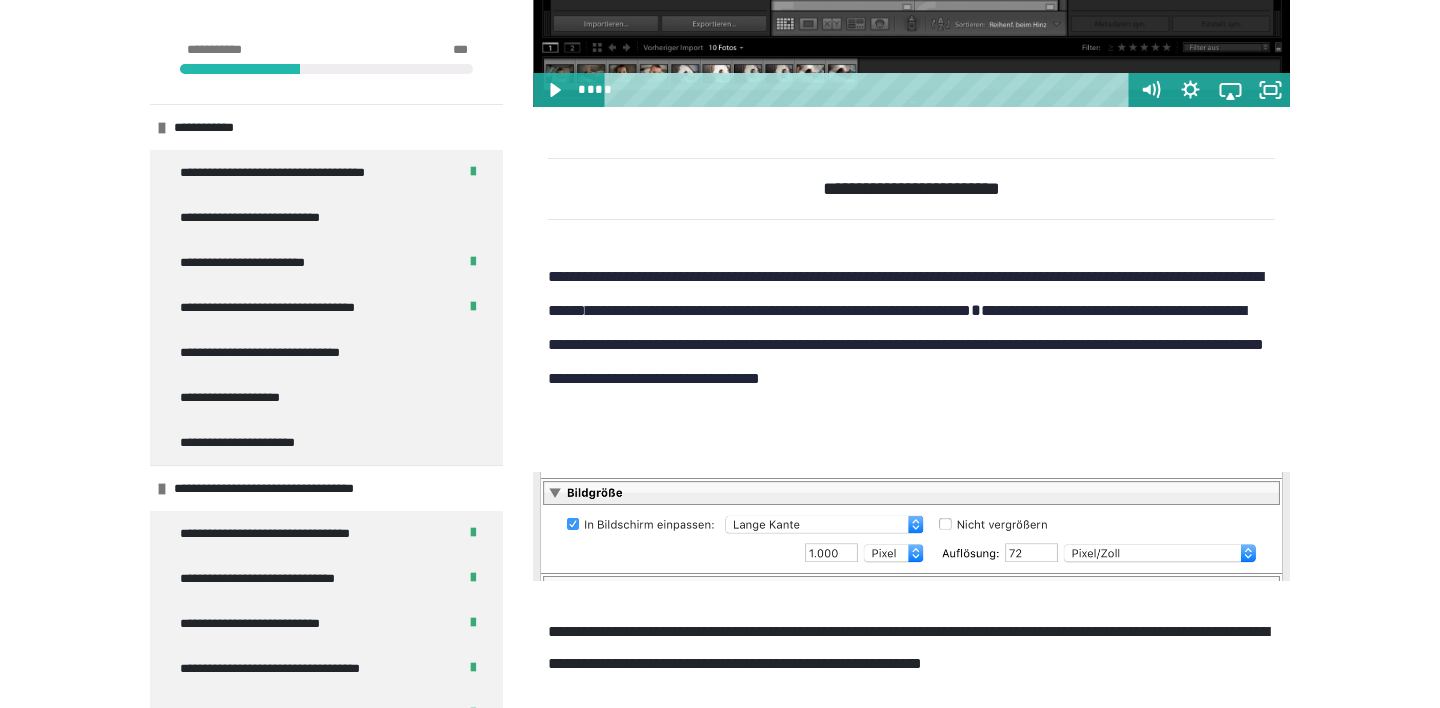 click 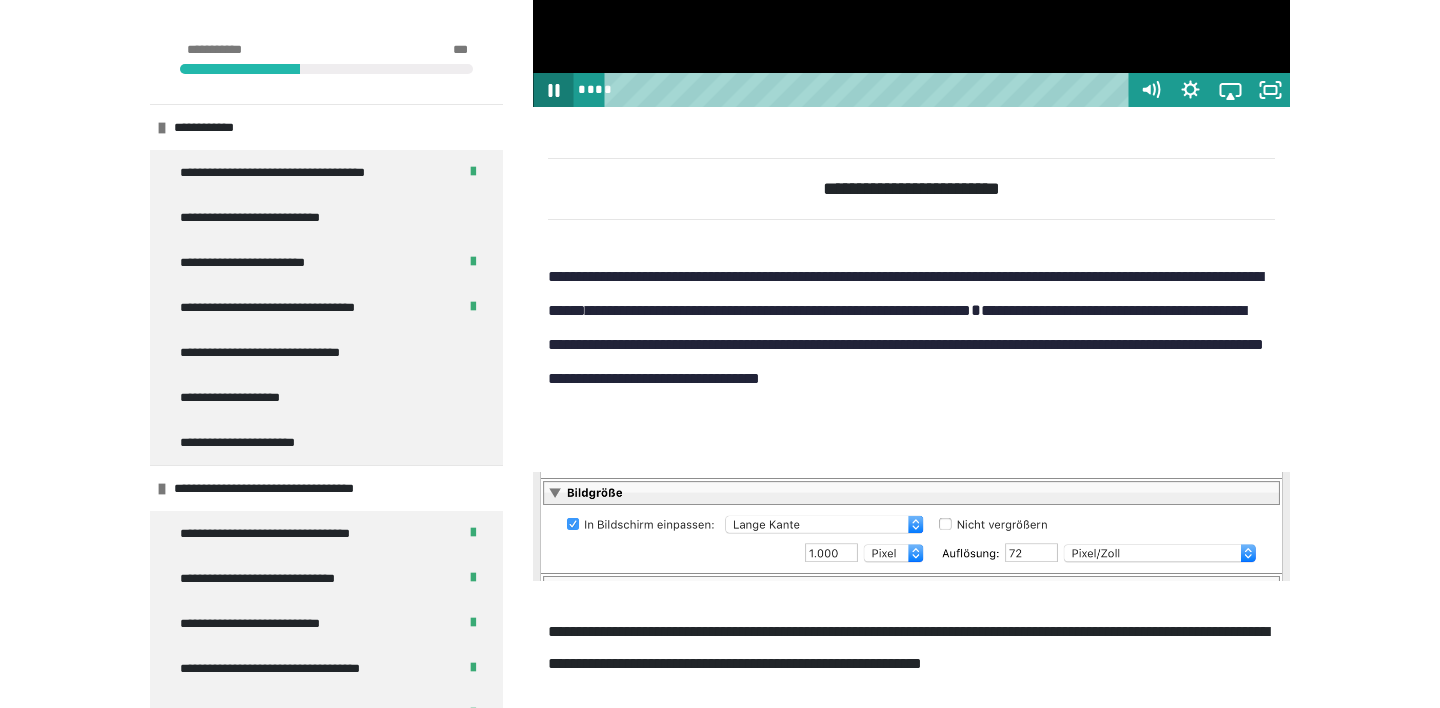 click 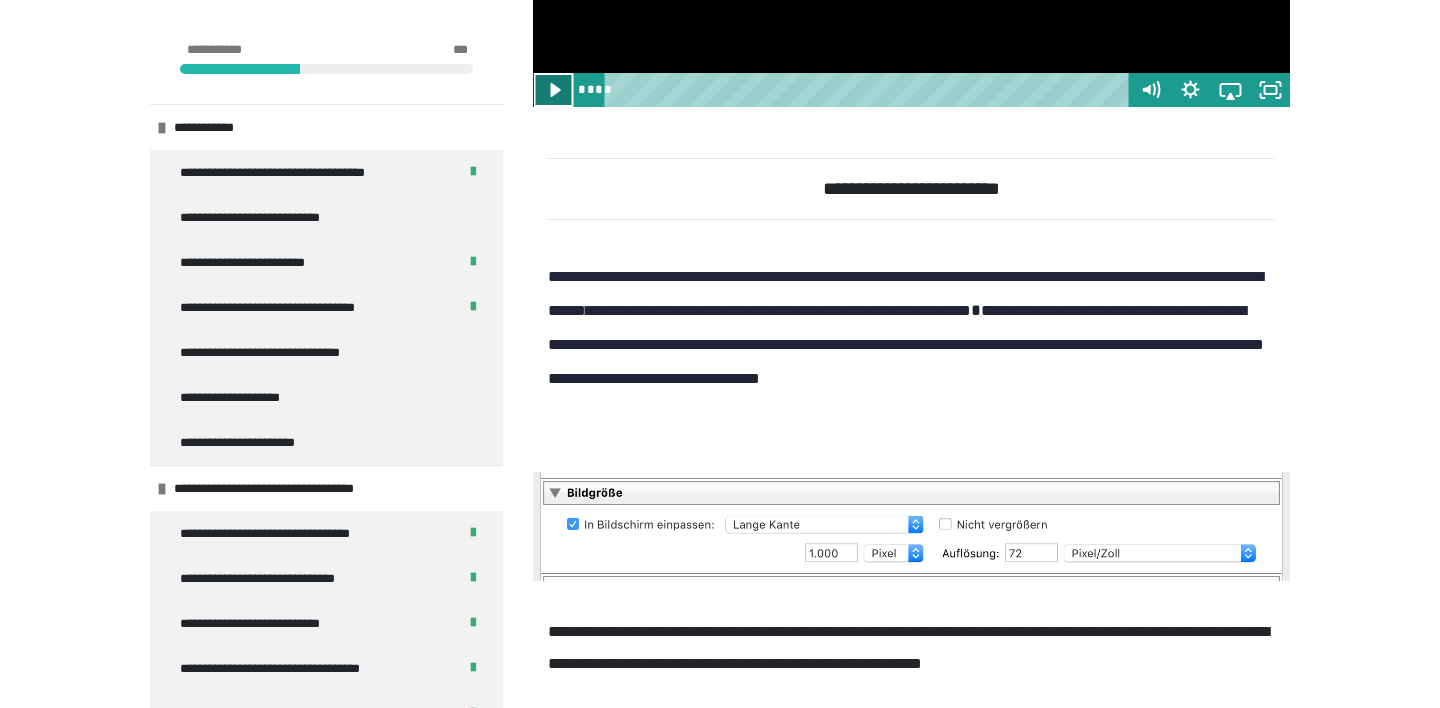 click 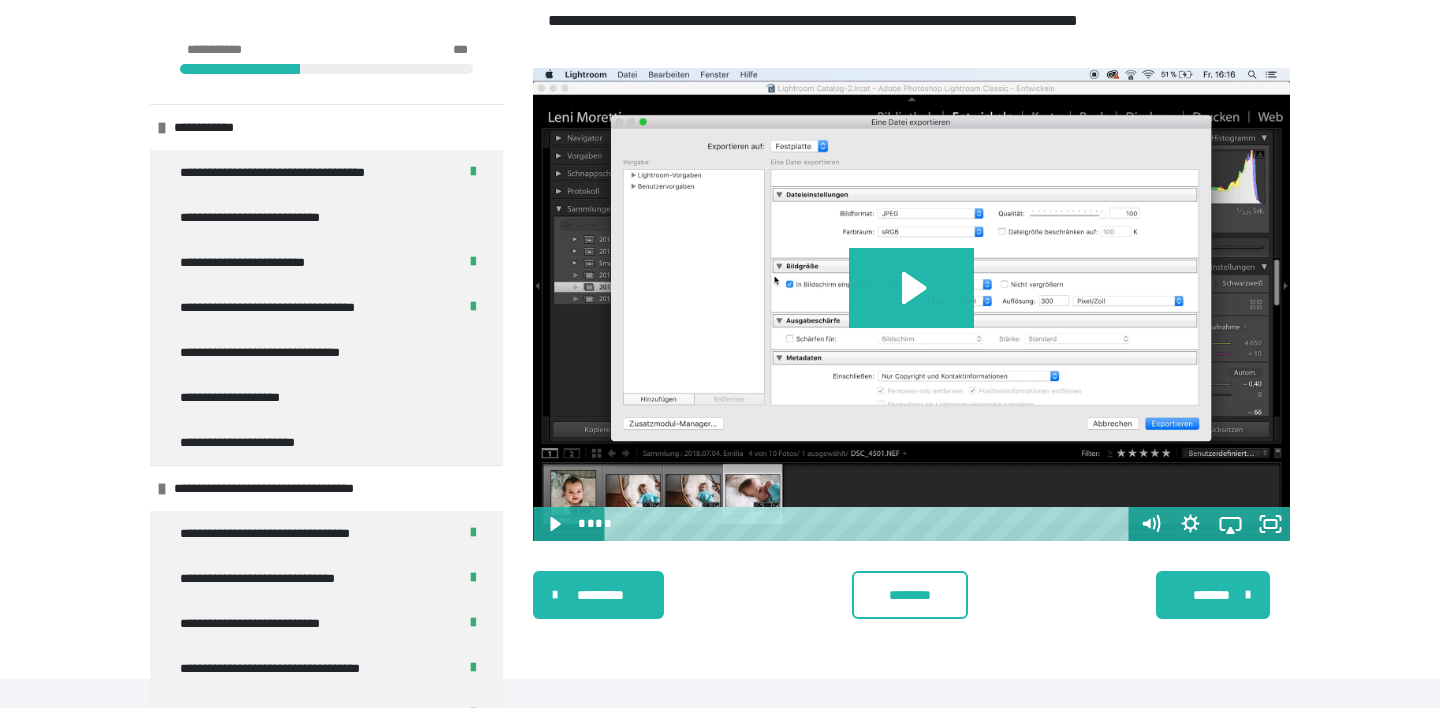scroll, scrollTop: 8299, scrollLeft: 0, axis: vertical 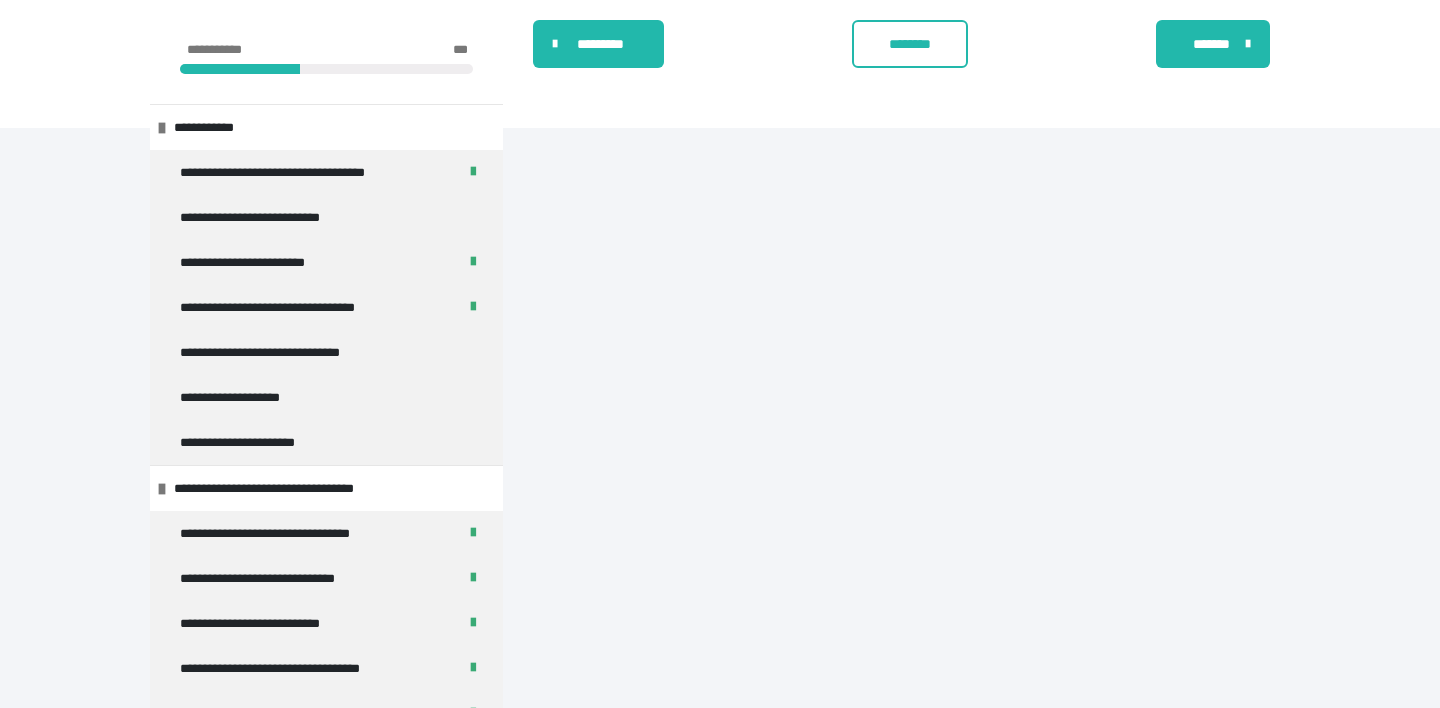 click 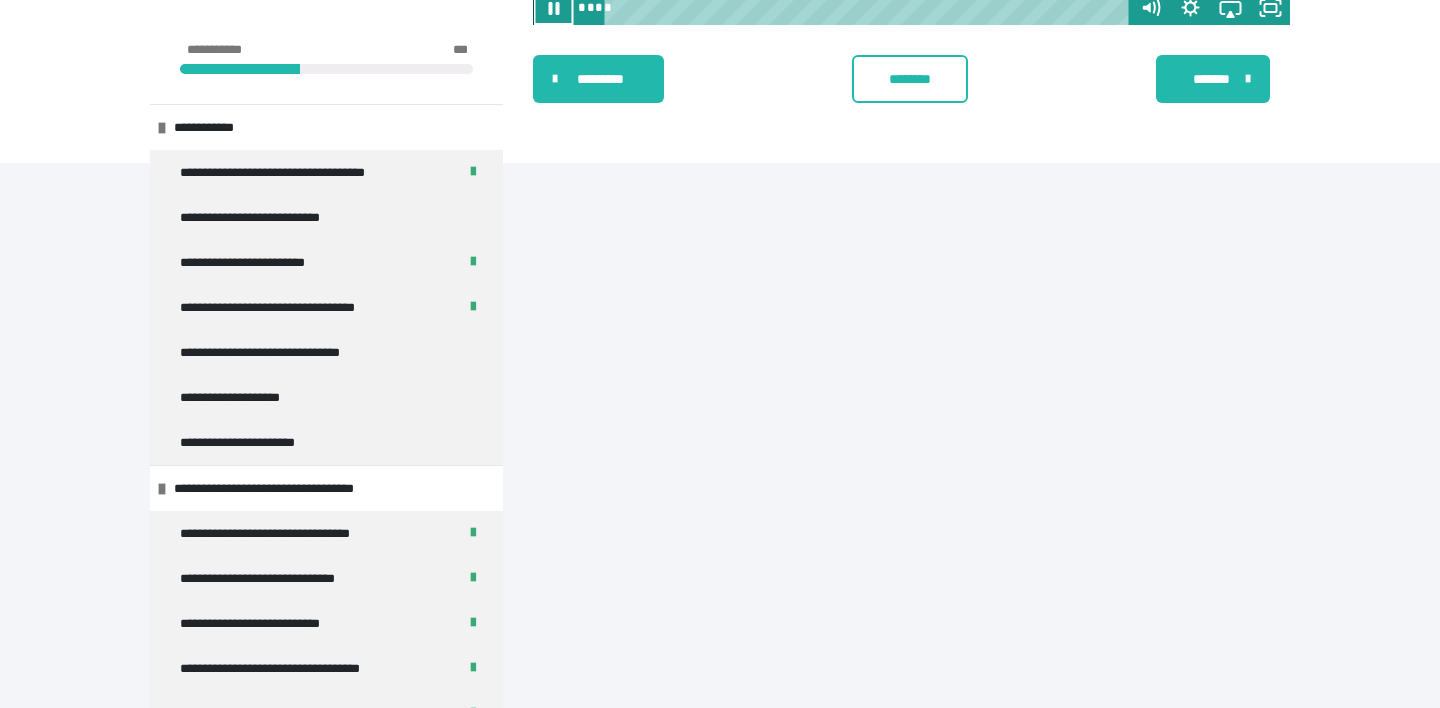 scroll, scrollTop: 8813, scrollLeft: 0, axis: vertical 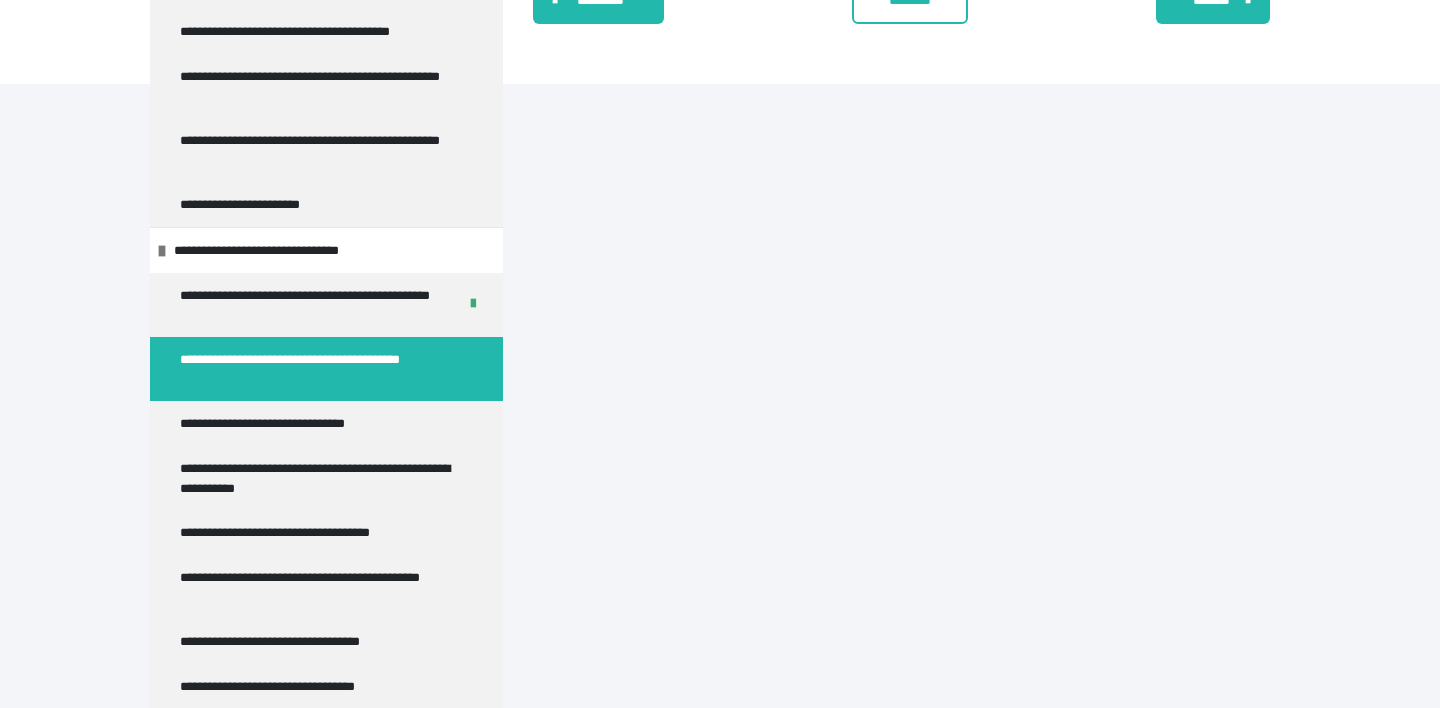 click on "********" at bounding box center [910, 0] 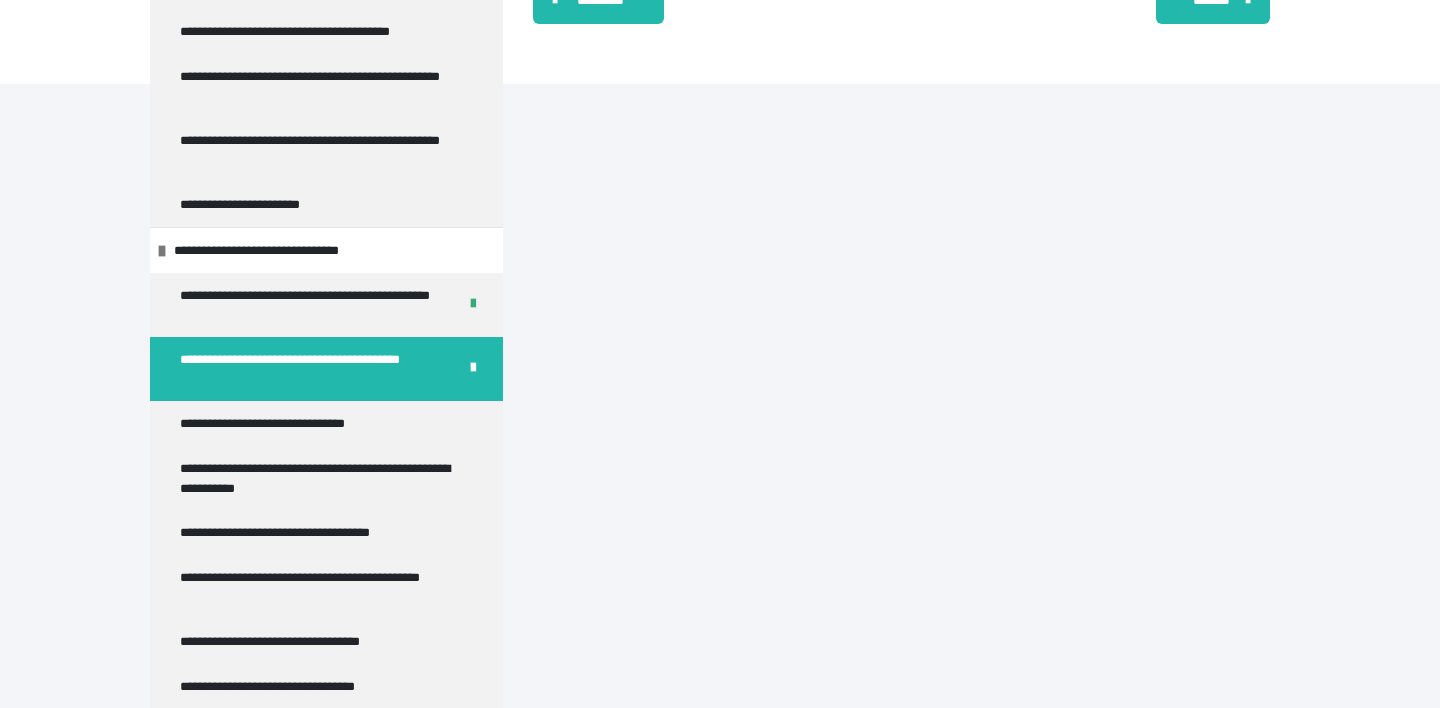 click on "*******" at bounding box center (1211, 0) 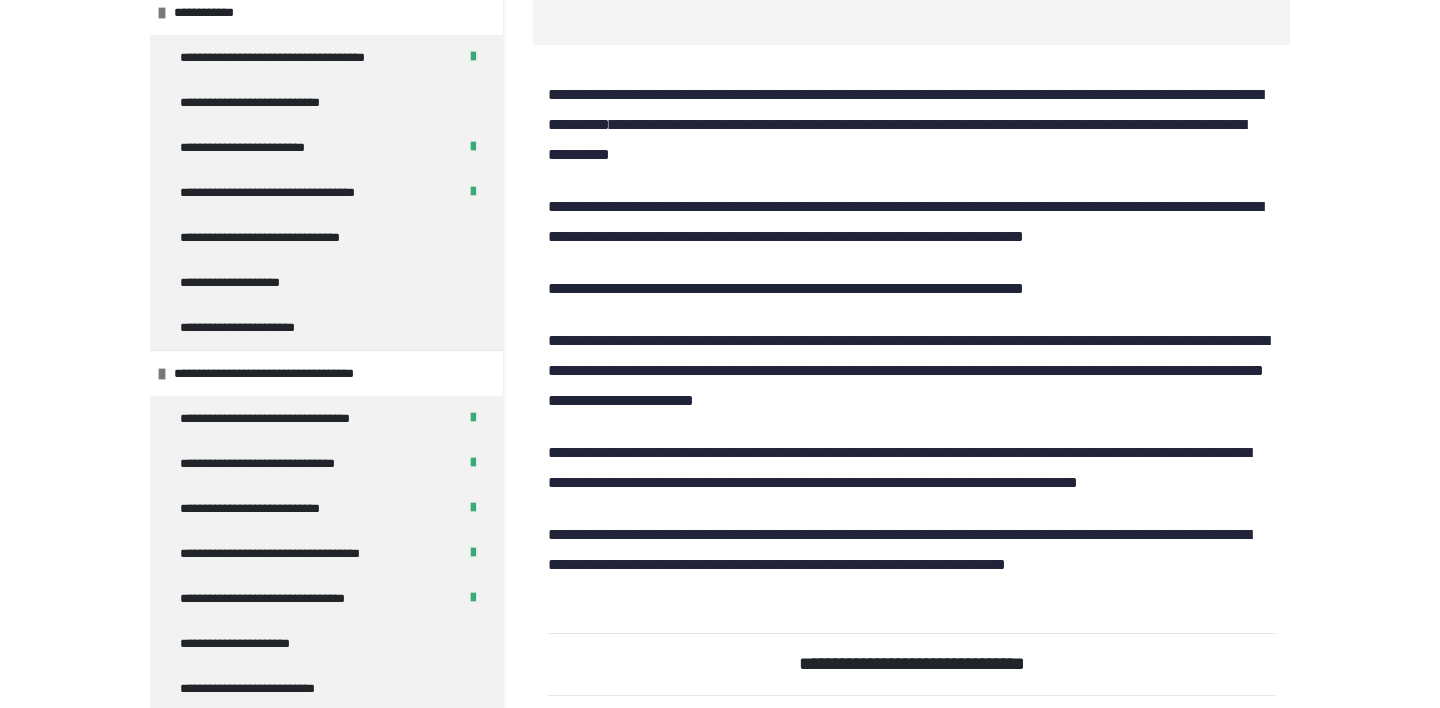 scroll, scrollTop: -2, scrollLeft: 0, axis: vertical 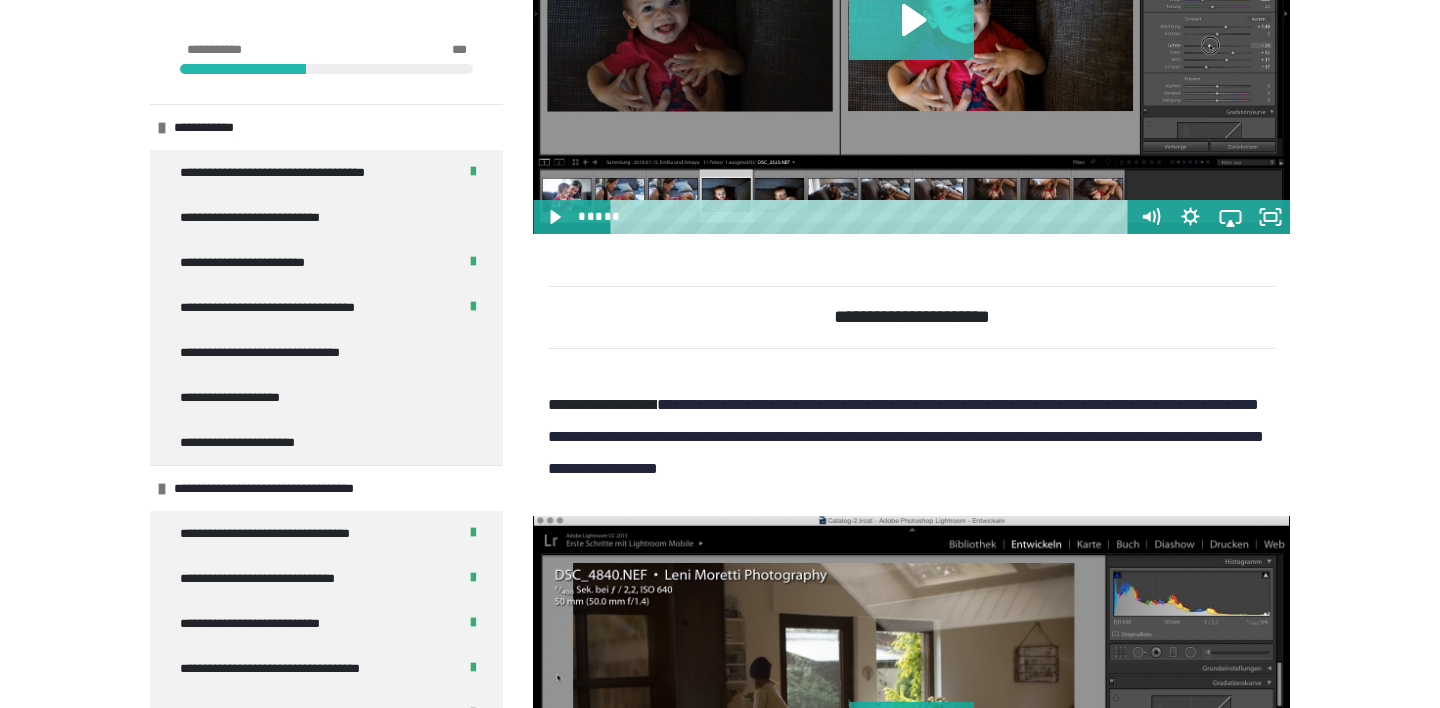 click 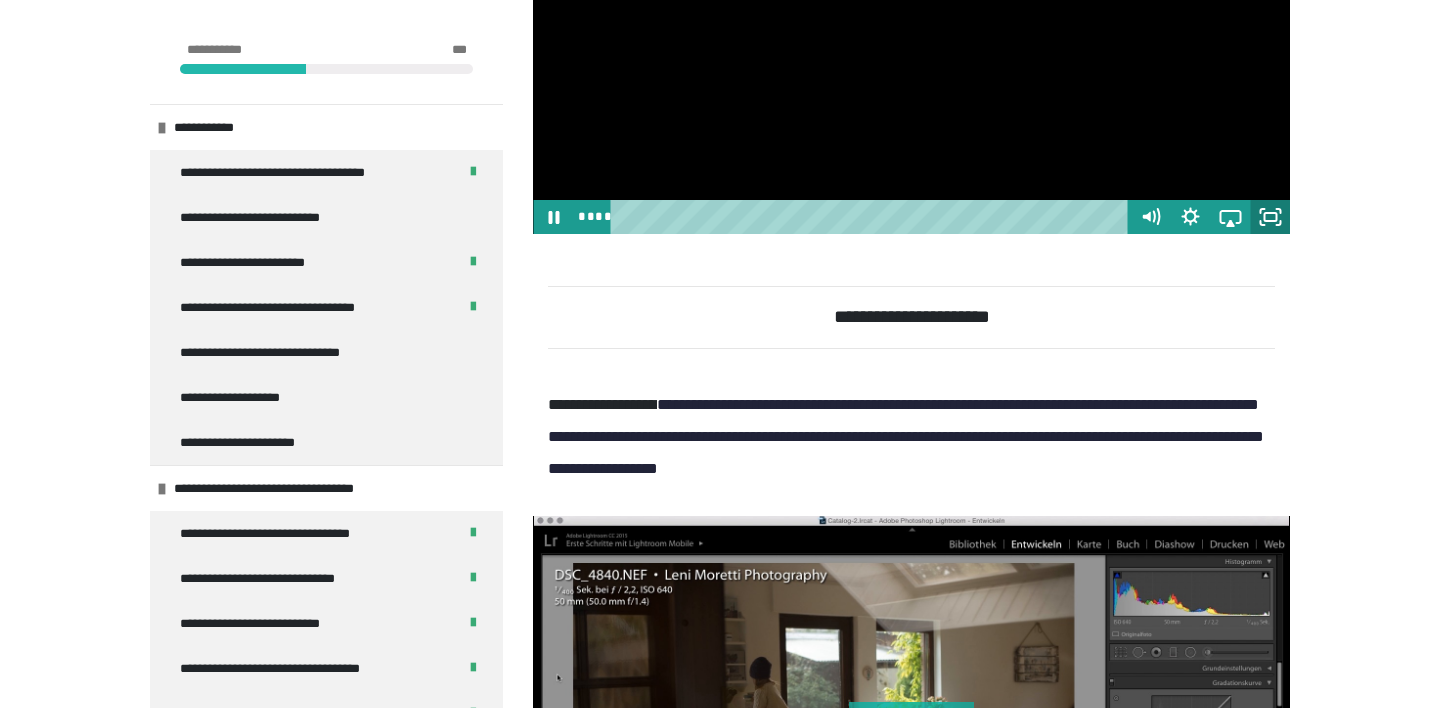 click 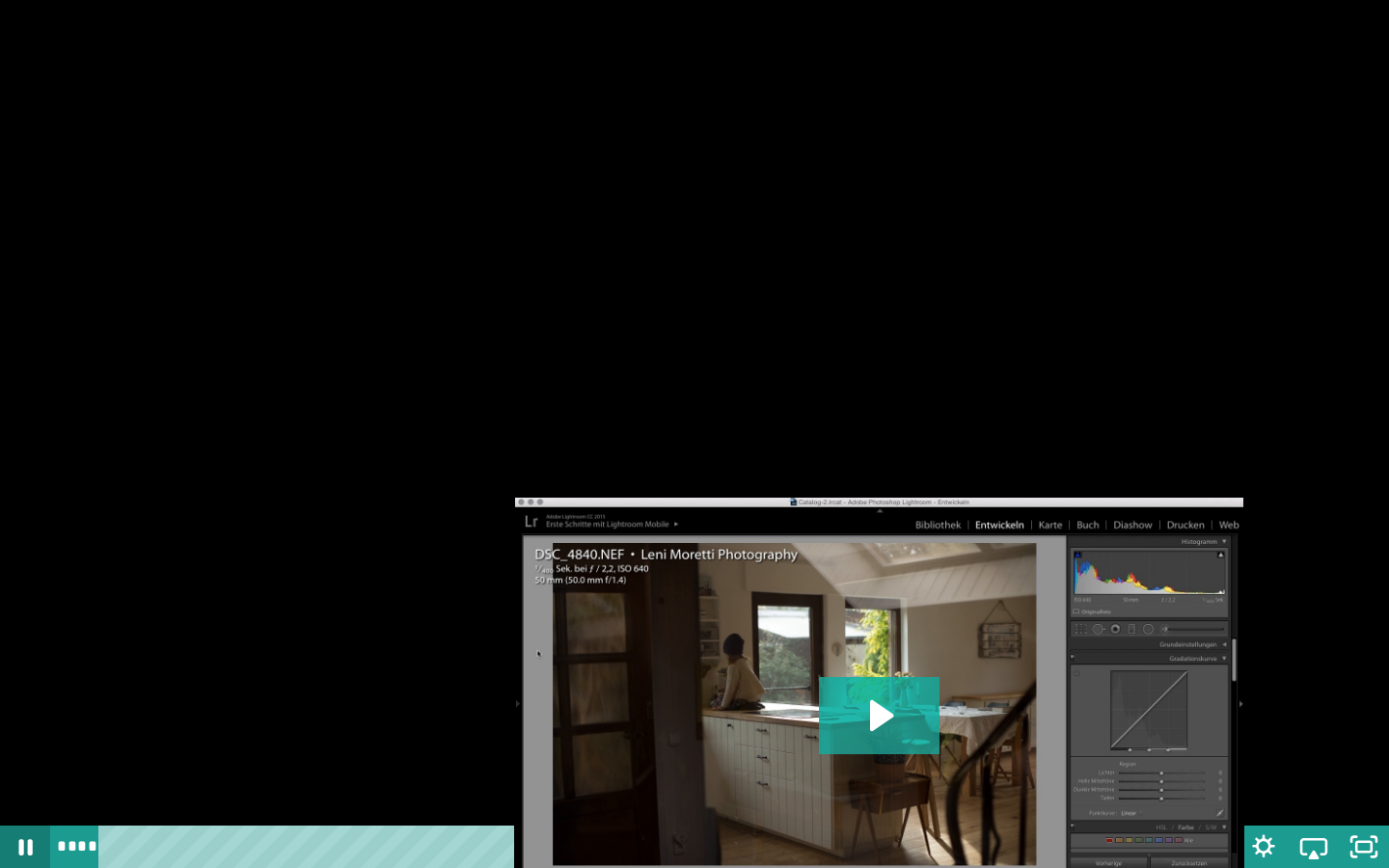 click 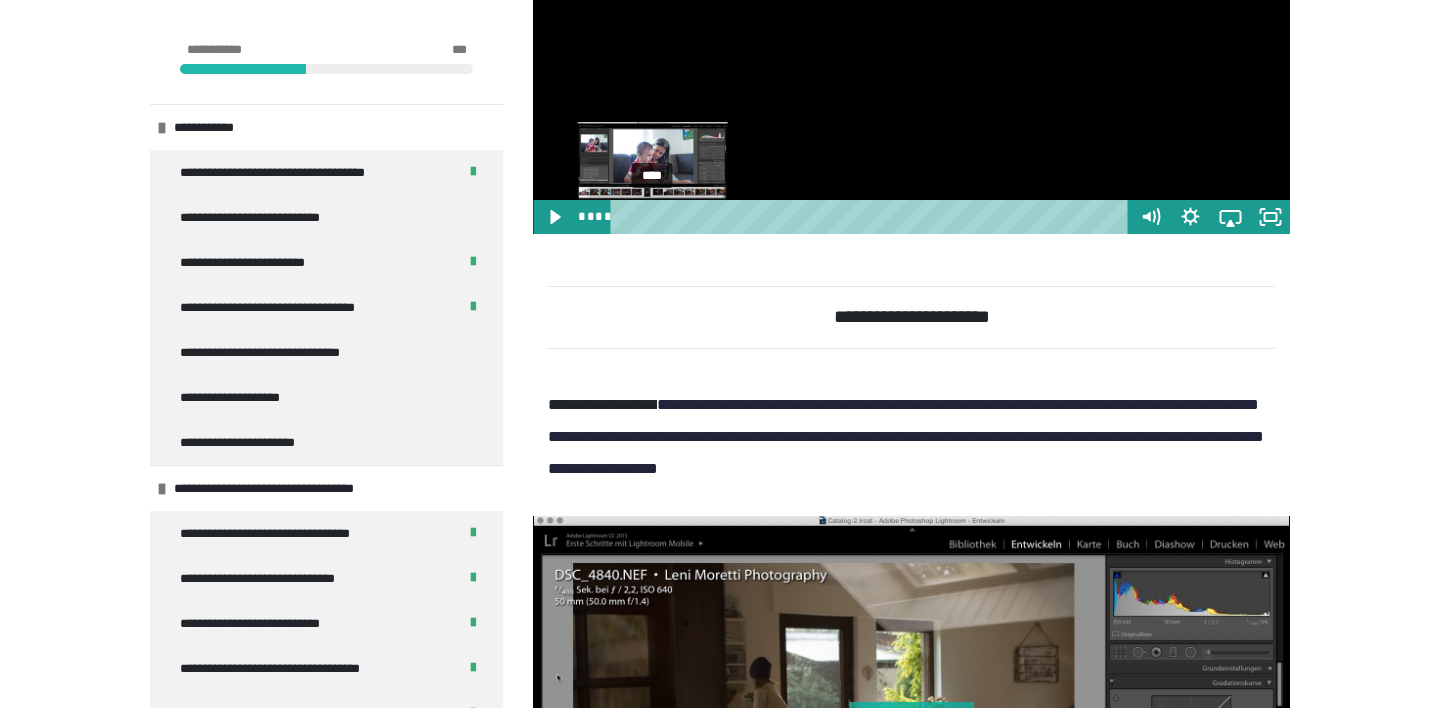 click on "****" at bounding box center (873, 217) 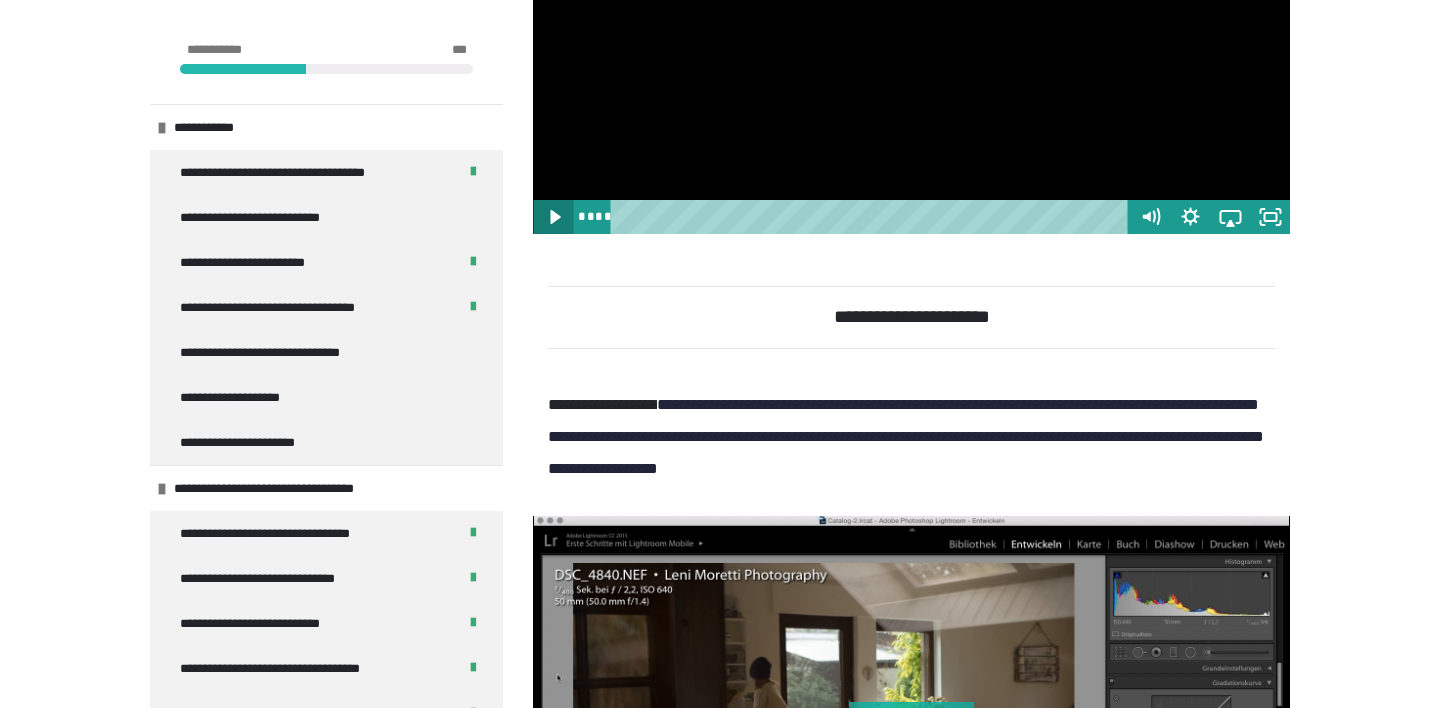 click 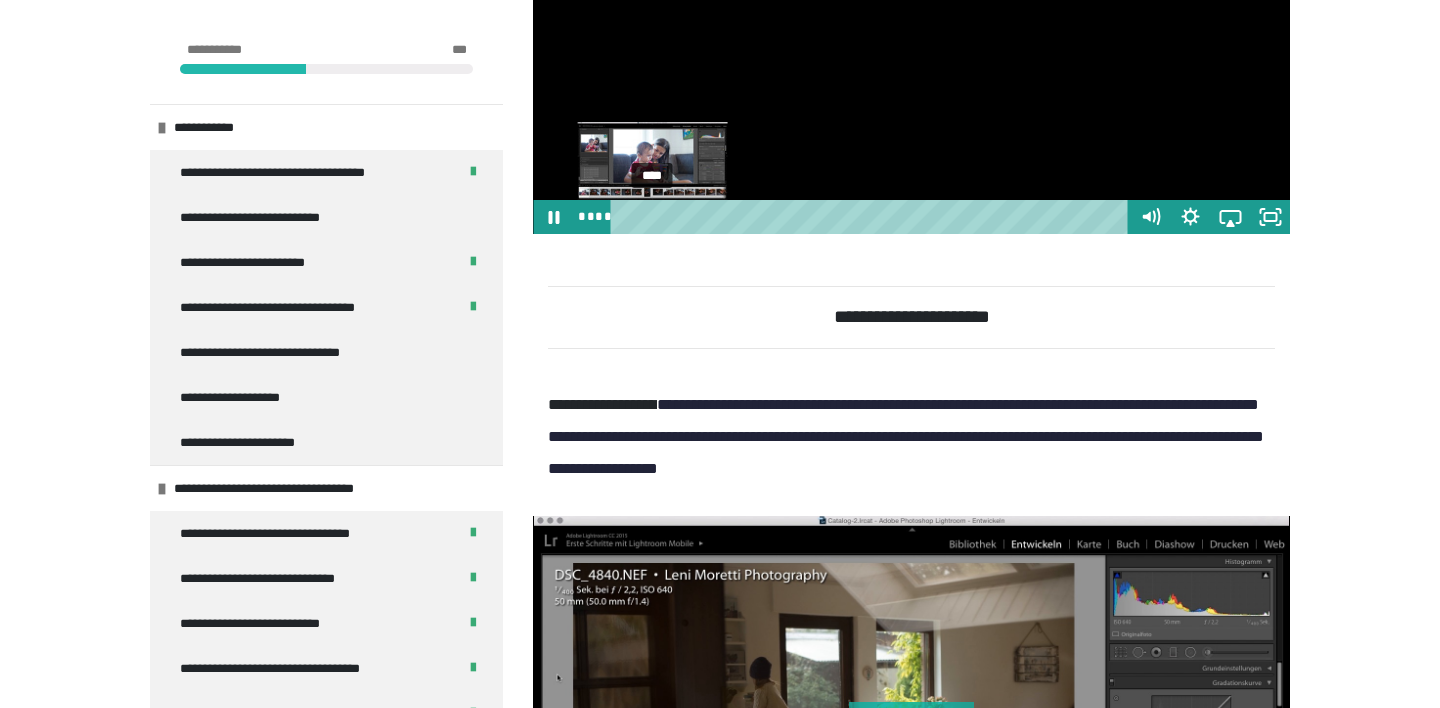 click at bounding box center [651, 216] 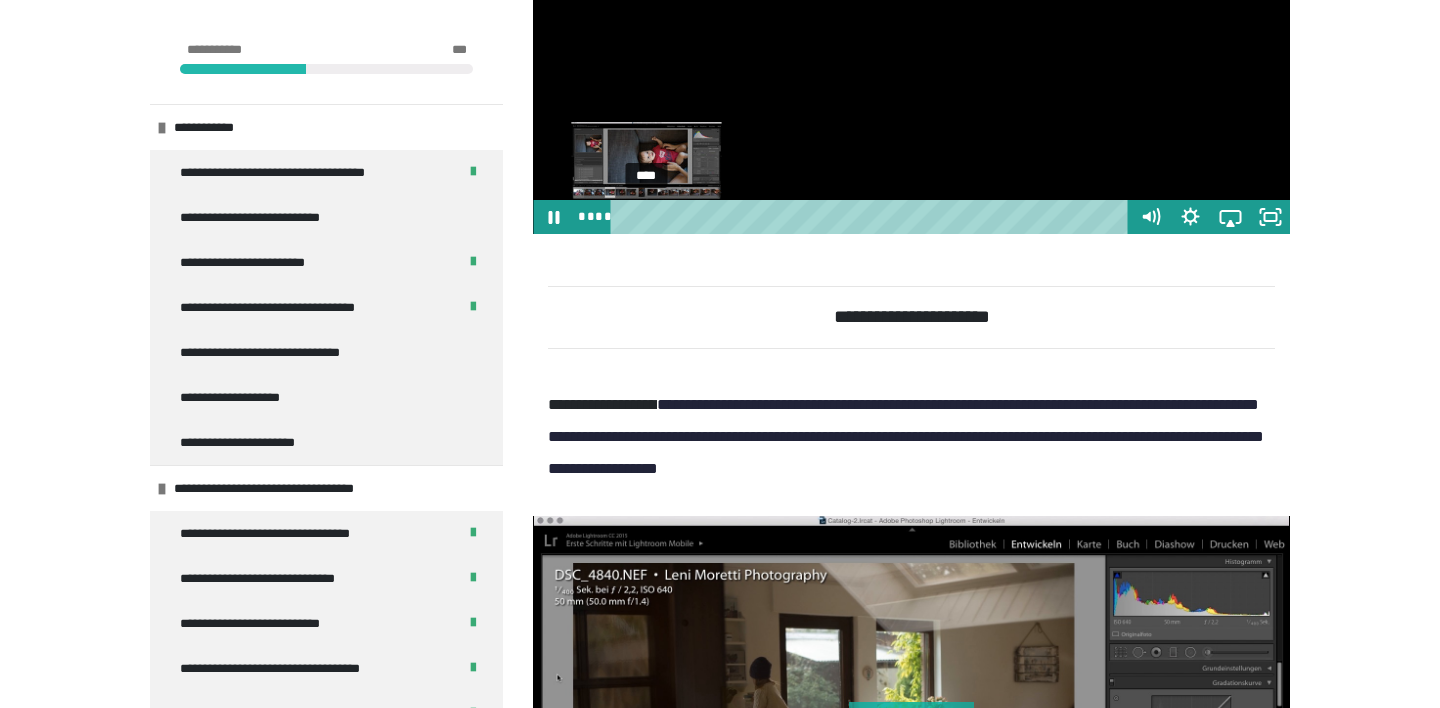 click on "****" at bounding box center [873, 217] 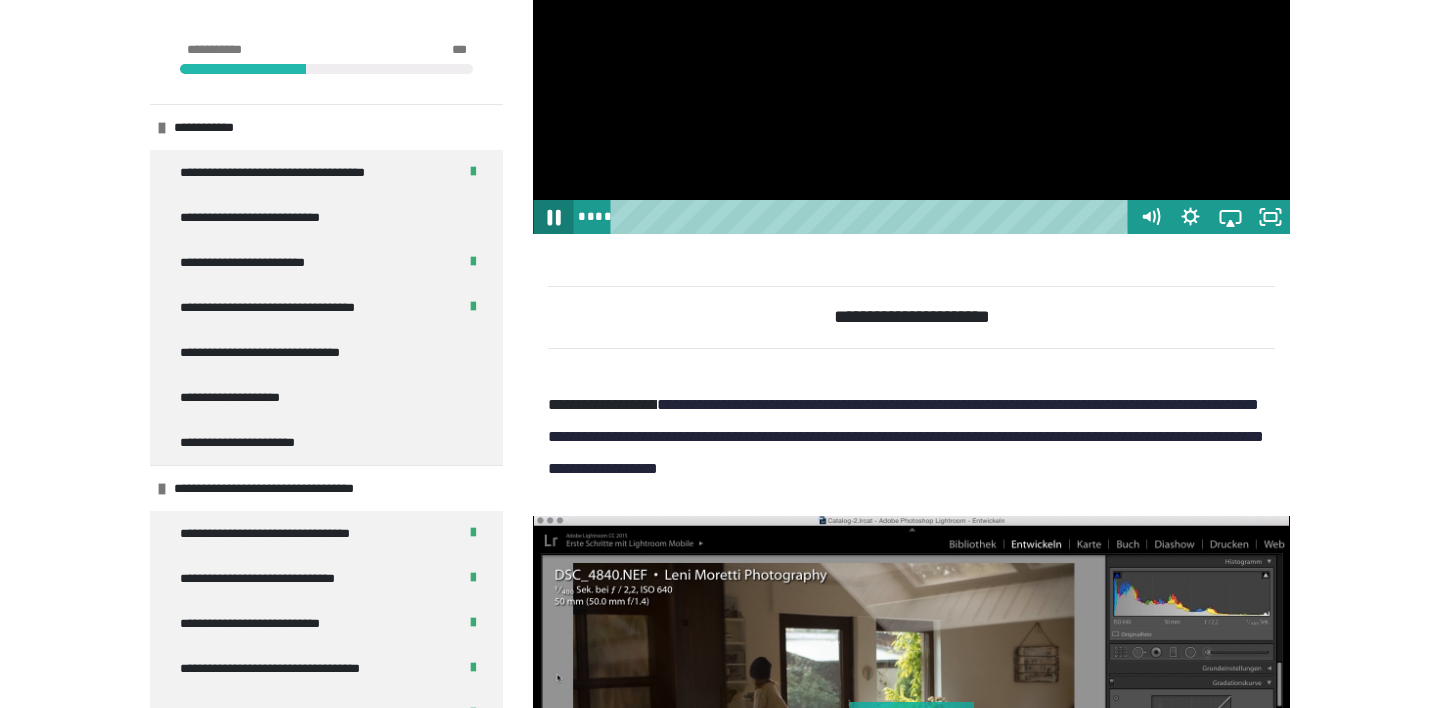 click 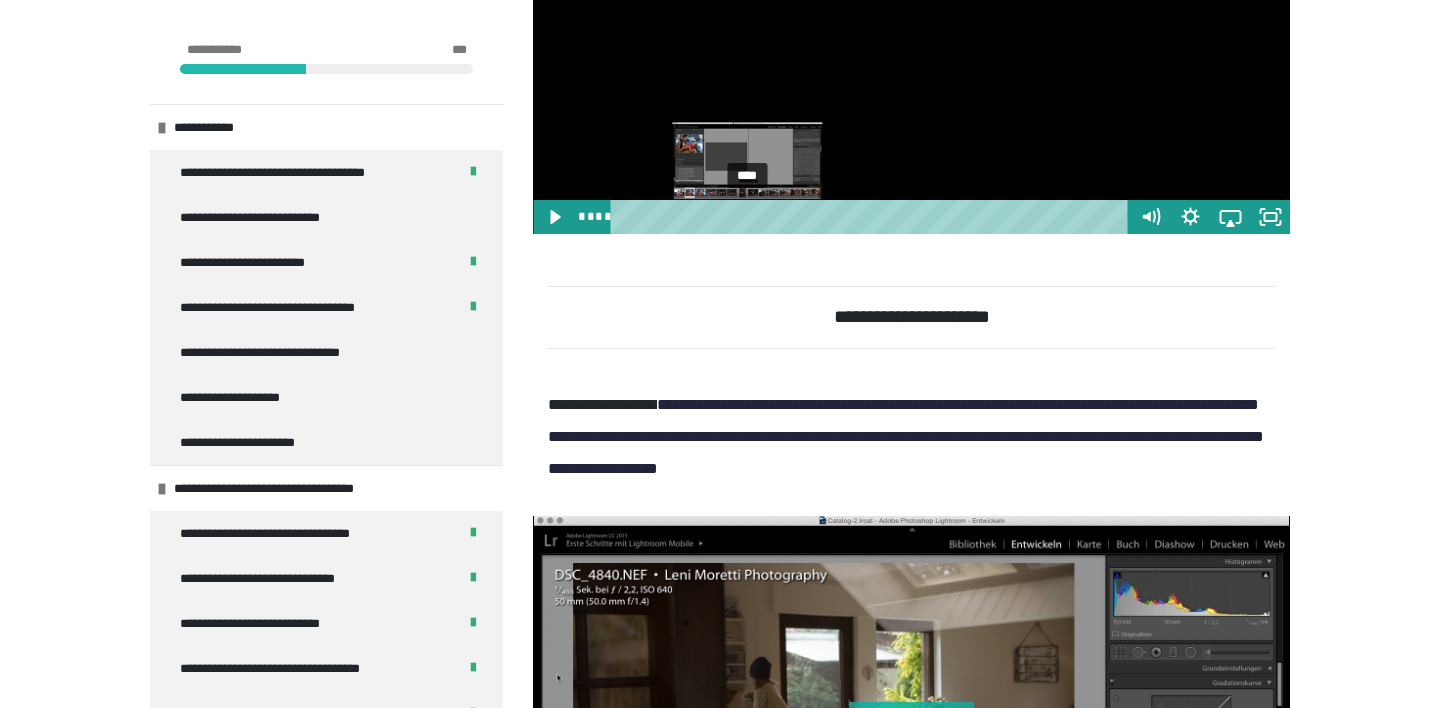 click on "****" at bounding box center [873, 217] 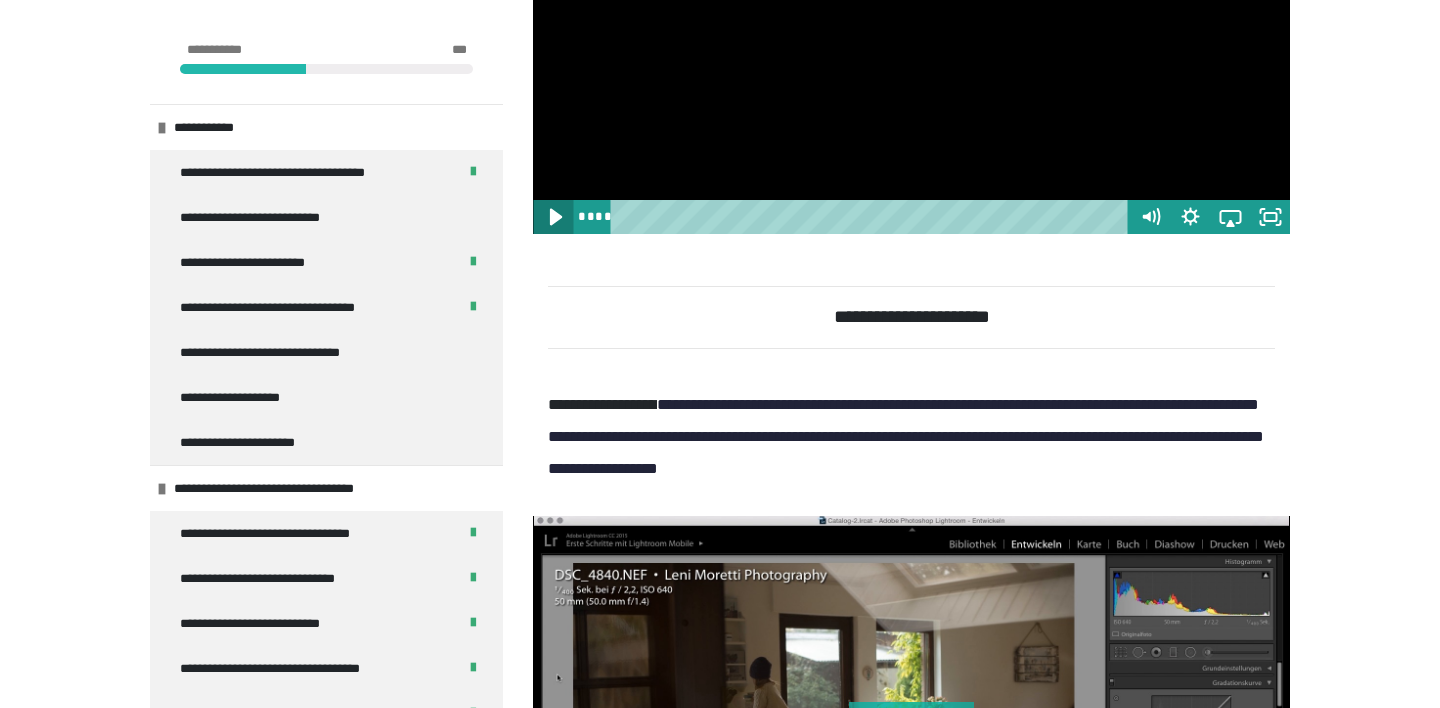 click 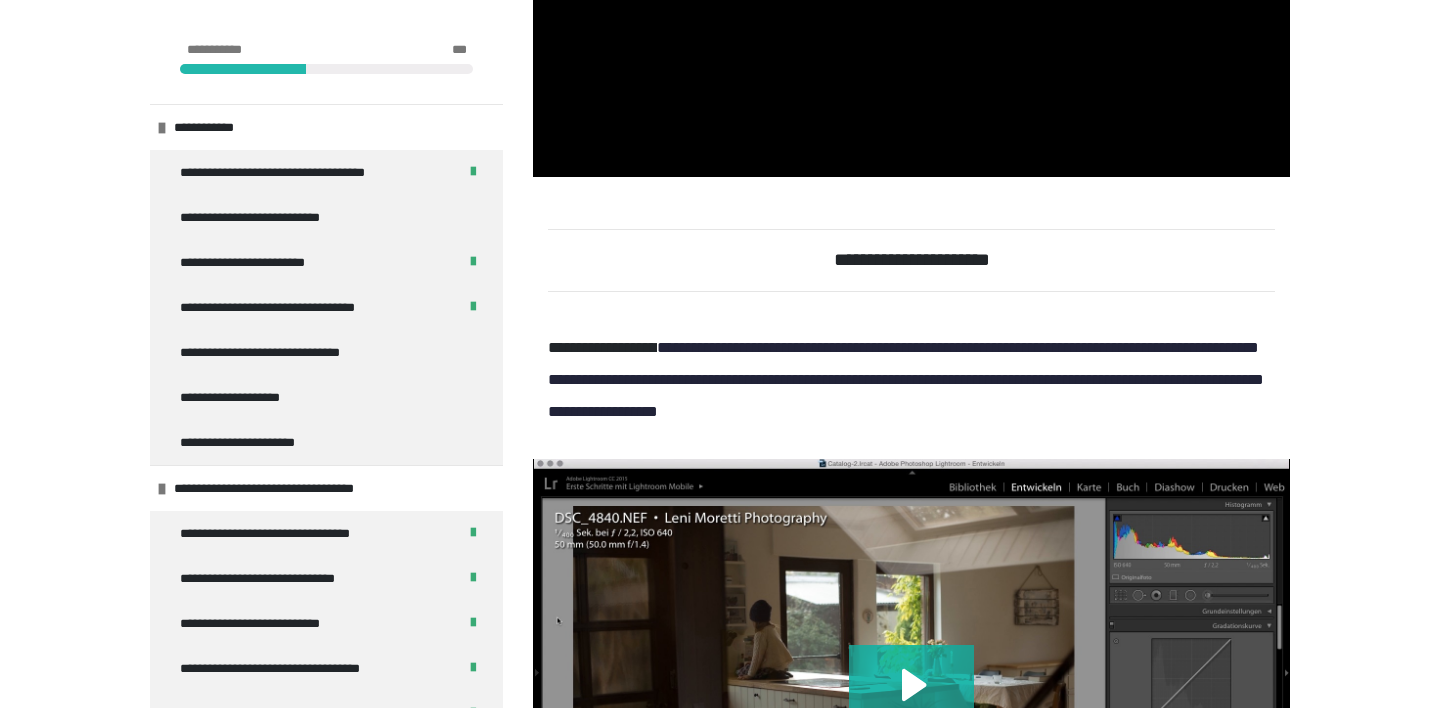 scroll, scrollTop: 3053, scrollLeft: 0, axis: vertical 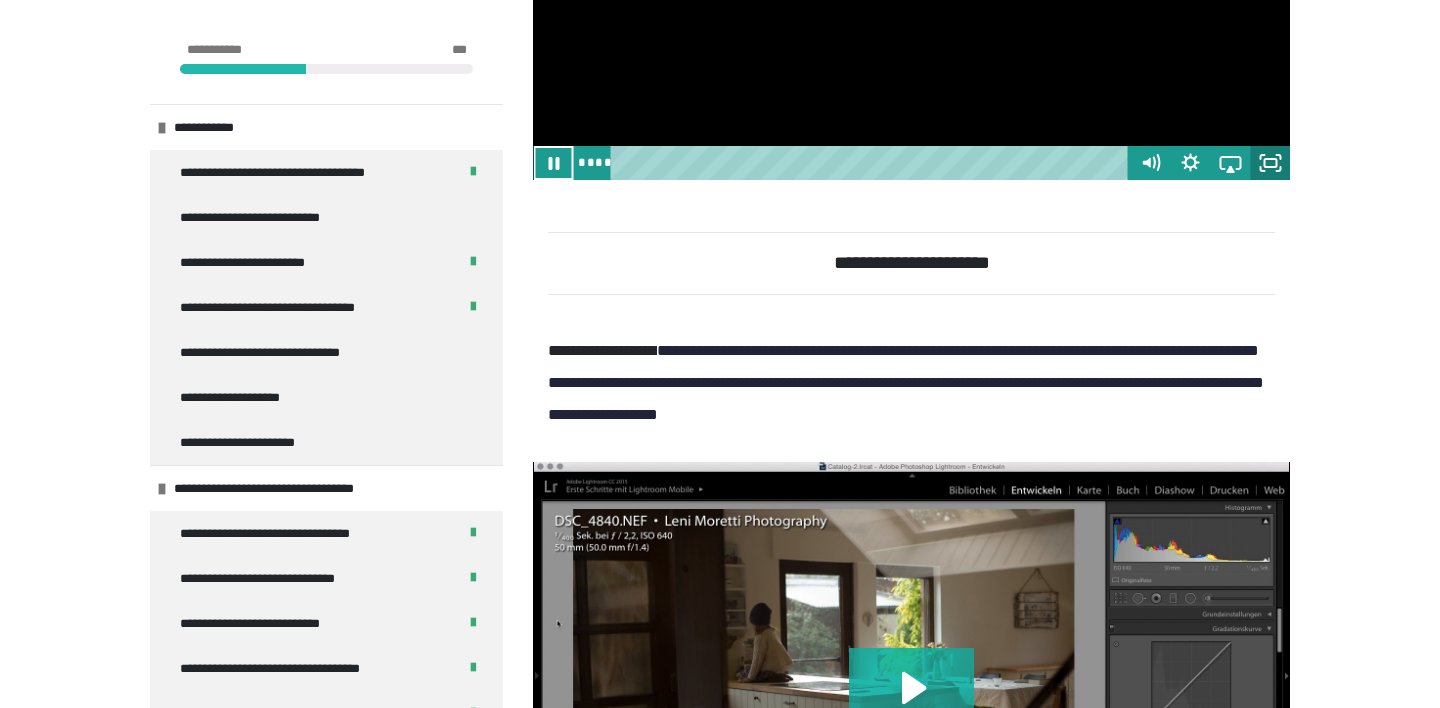 click 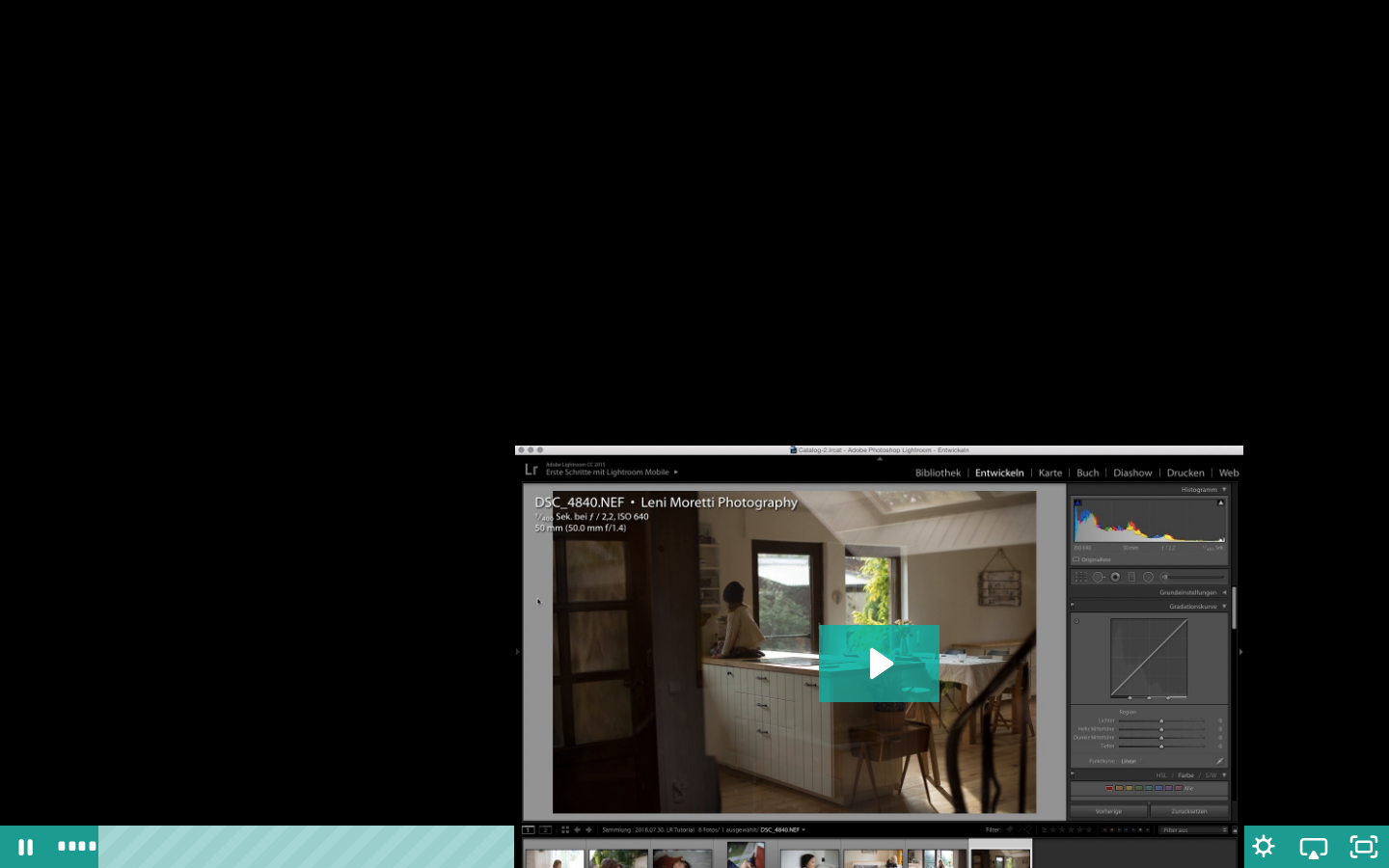 click on "****" at bounding box center (646, 847) 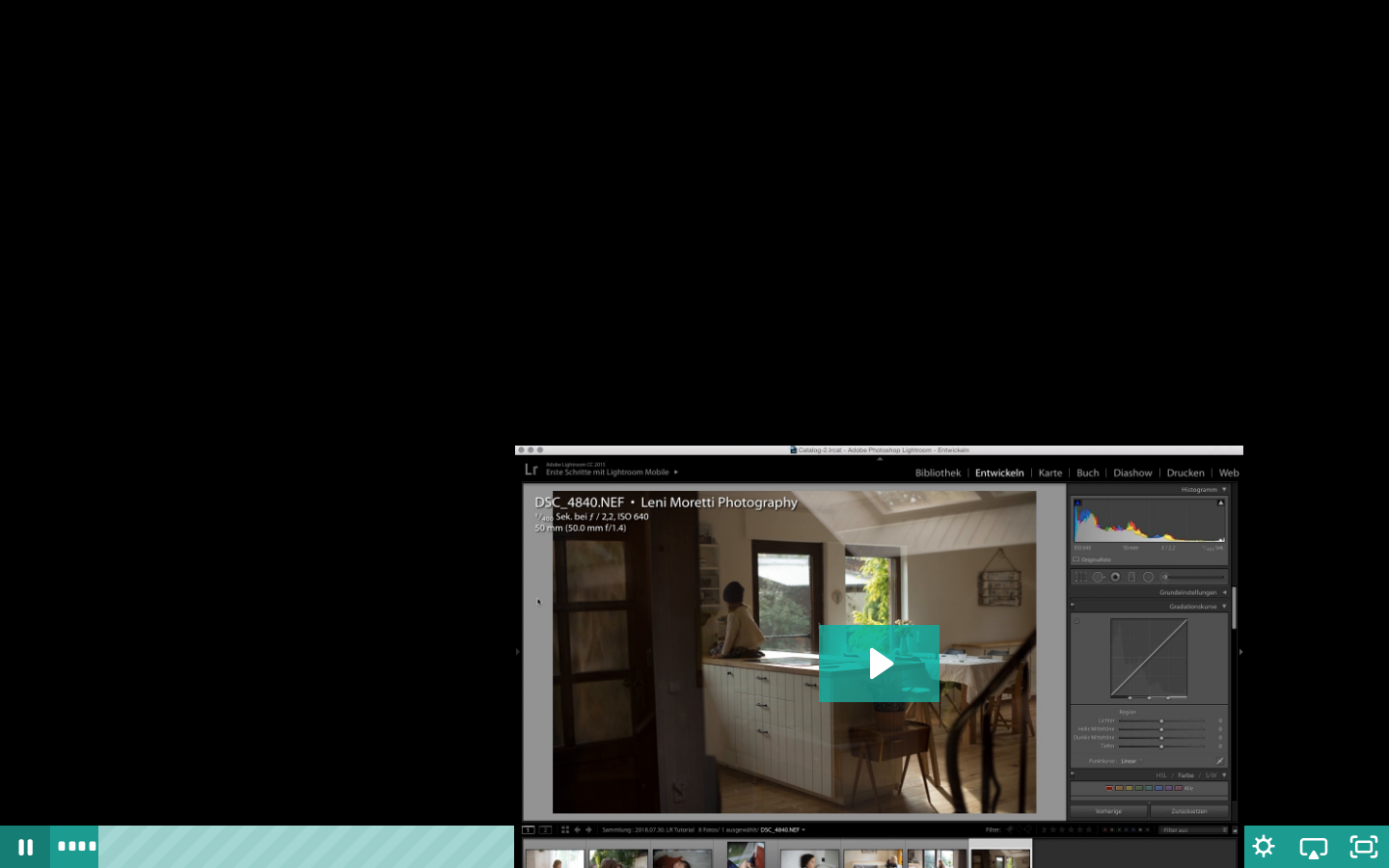 click 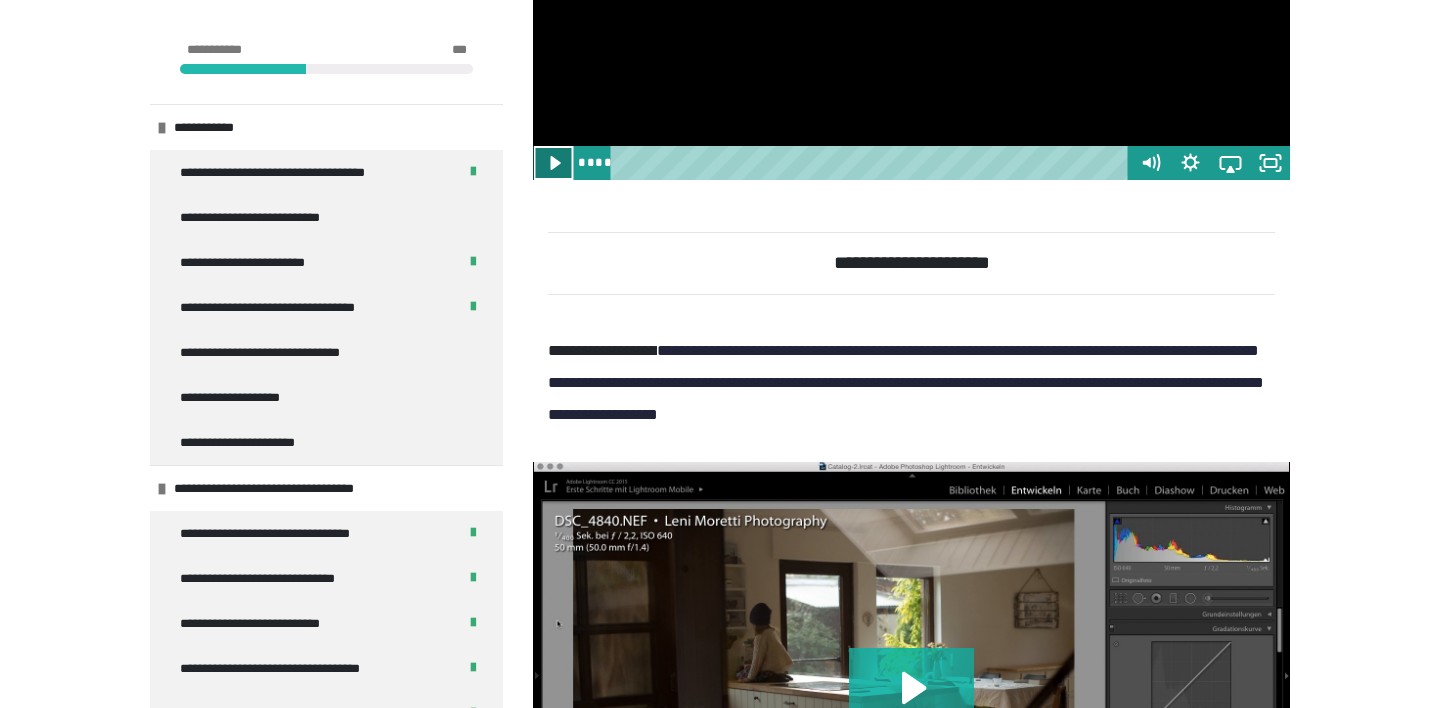 click 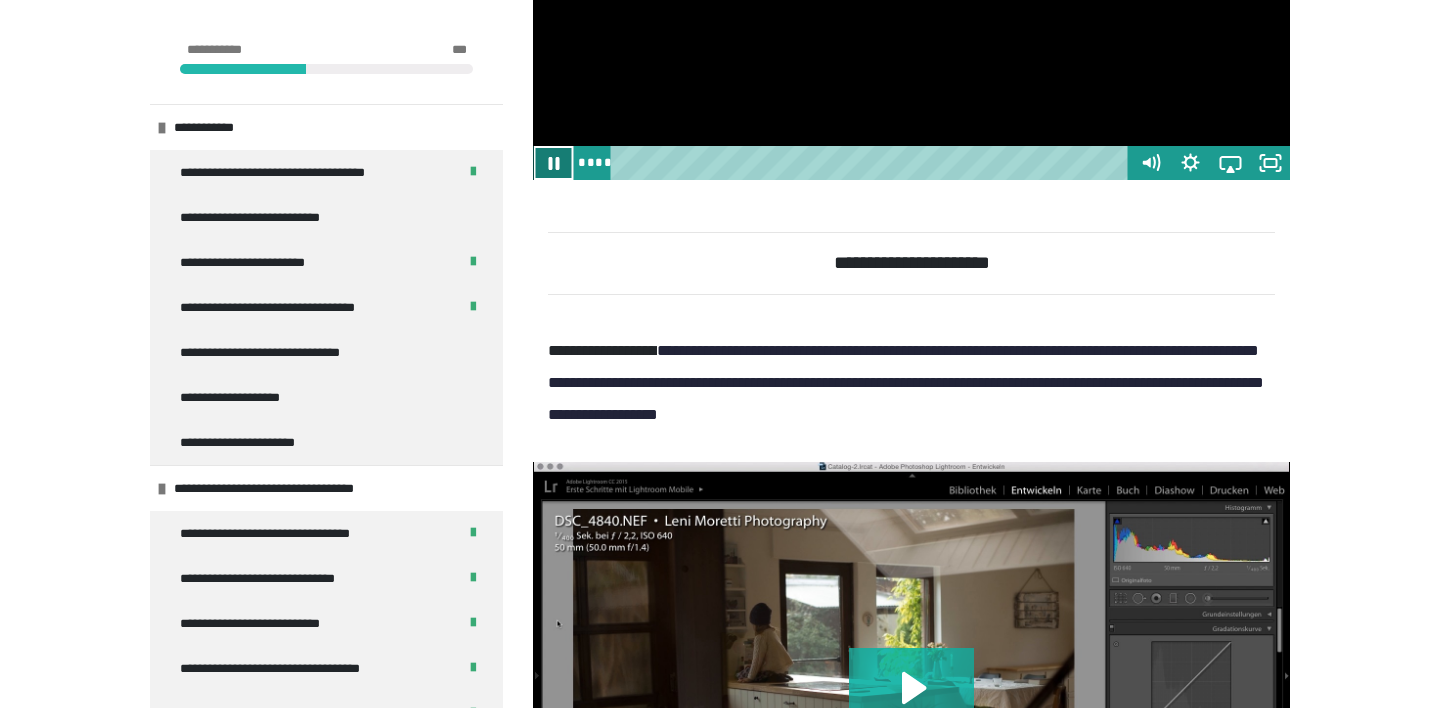 click 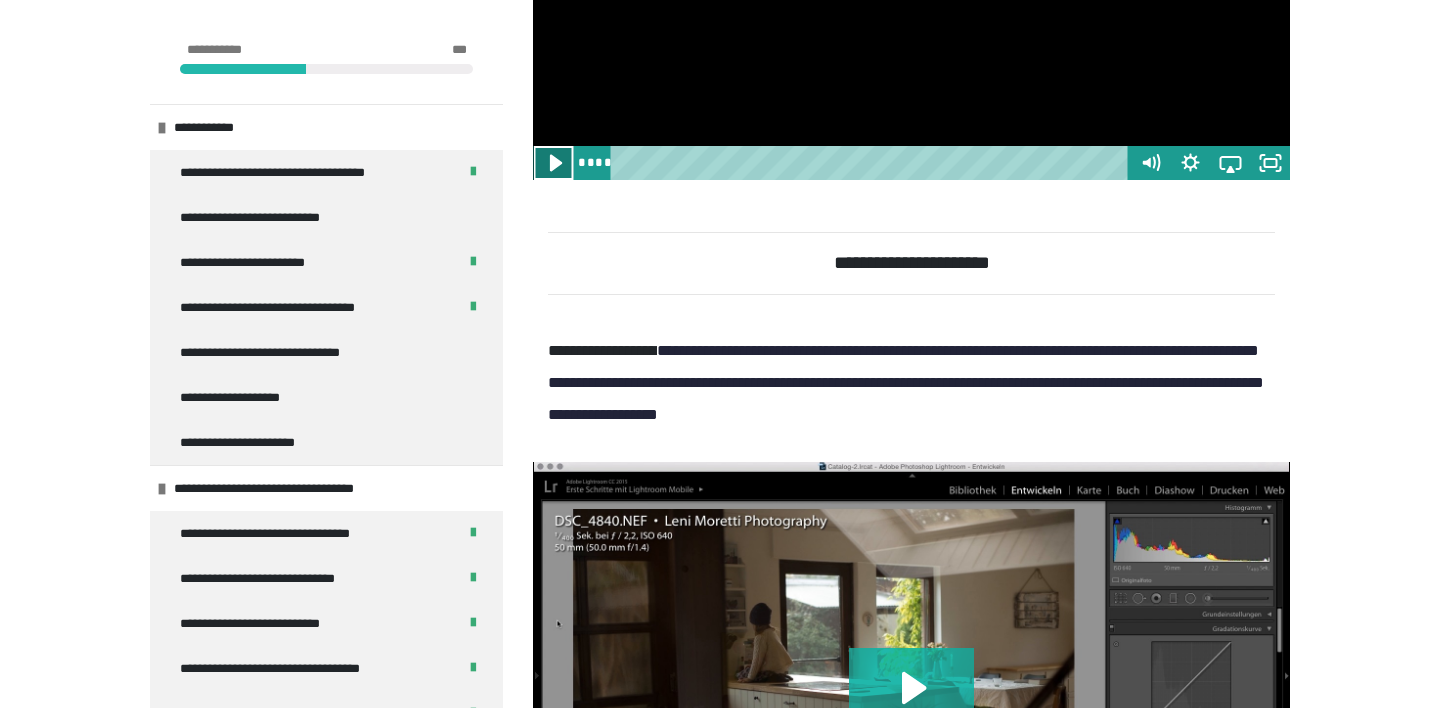 click 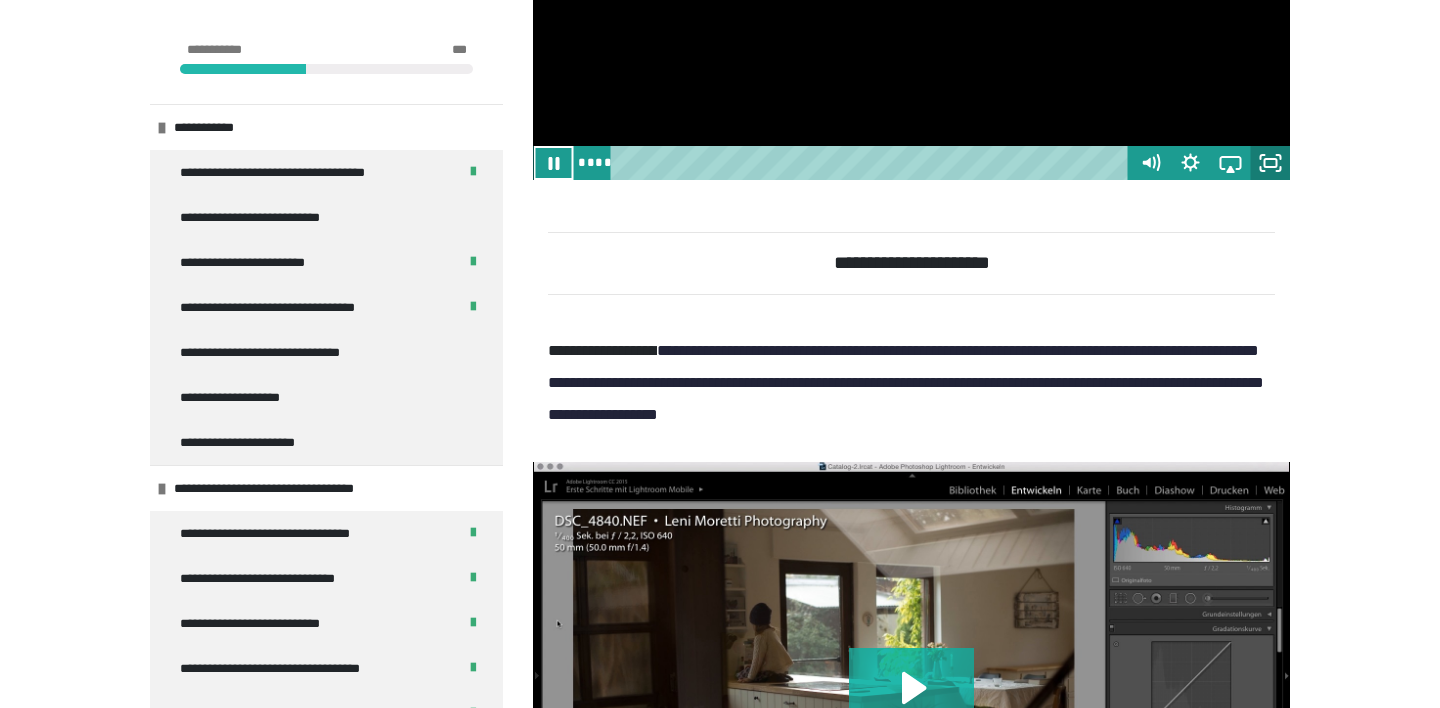 click 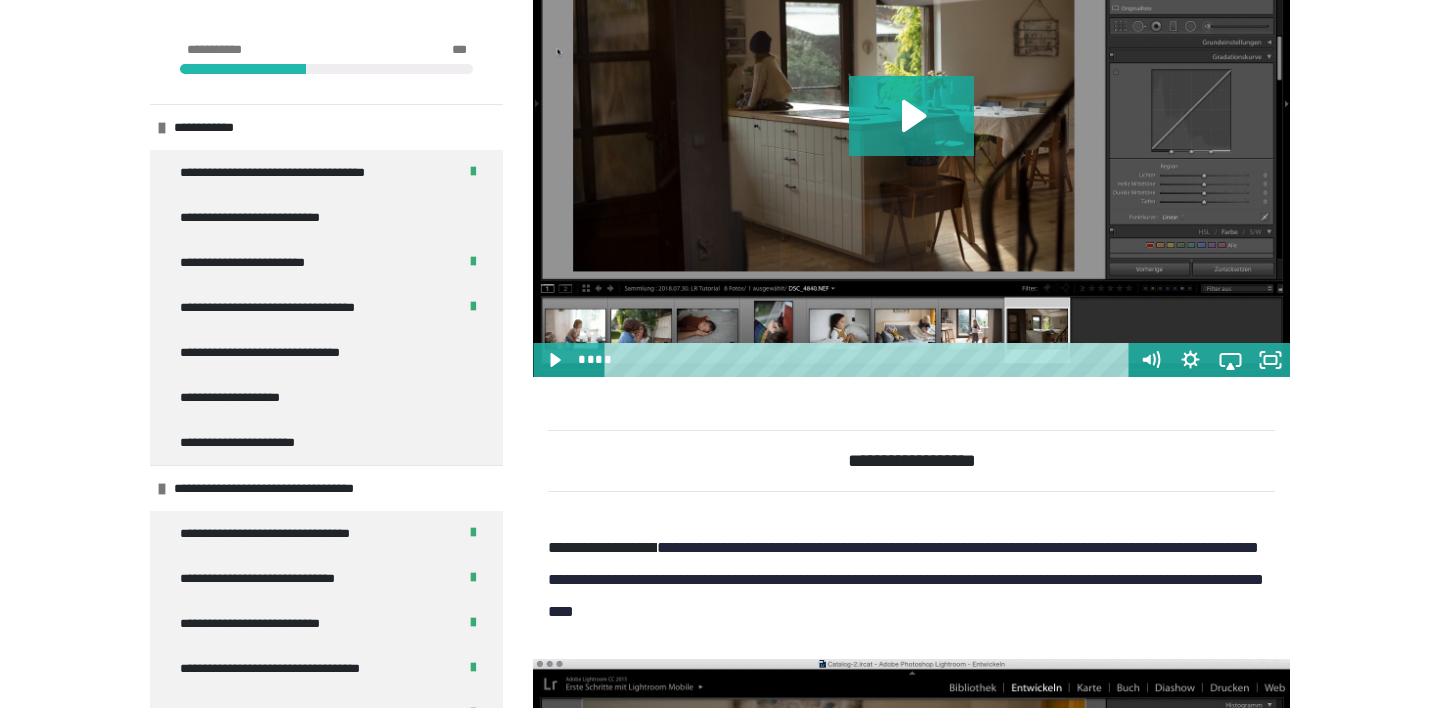 scroll, scrollTop: 3626, scrollLeft: 0, axis: vertical 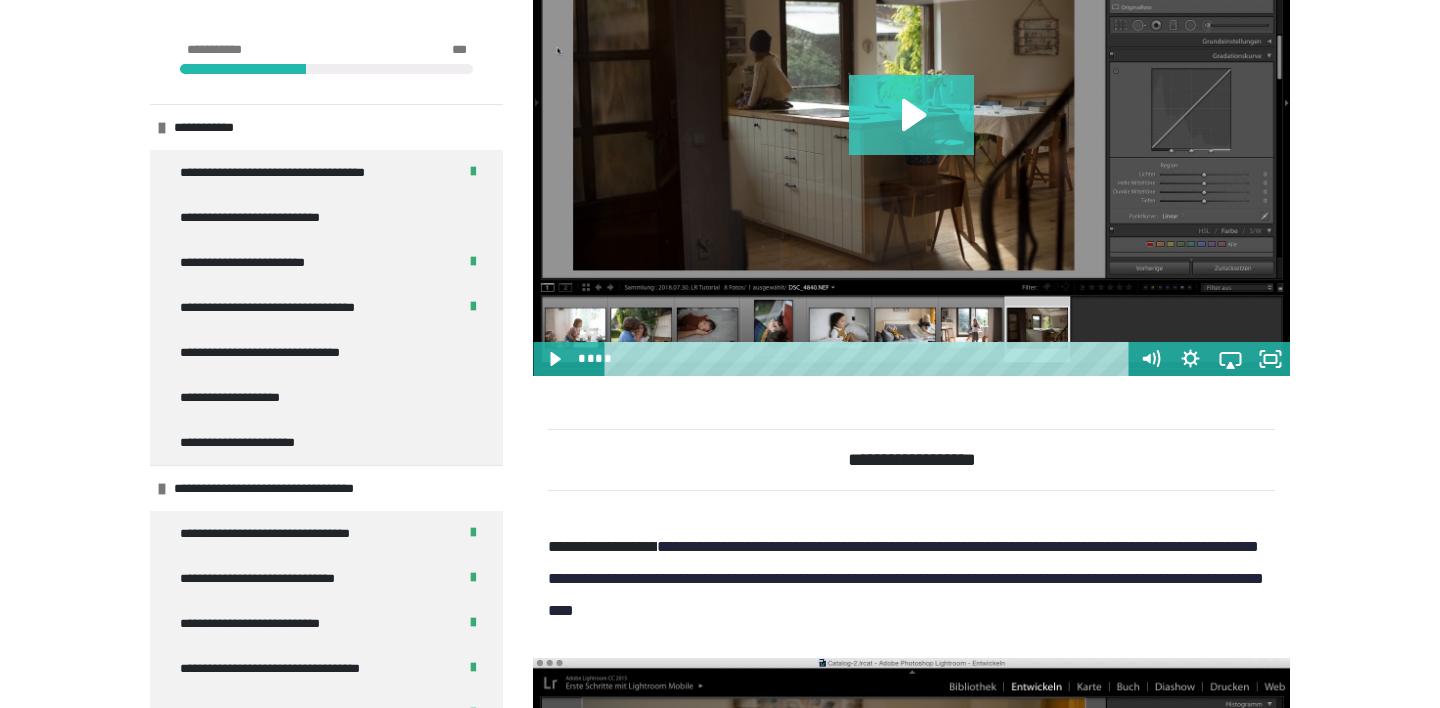 click 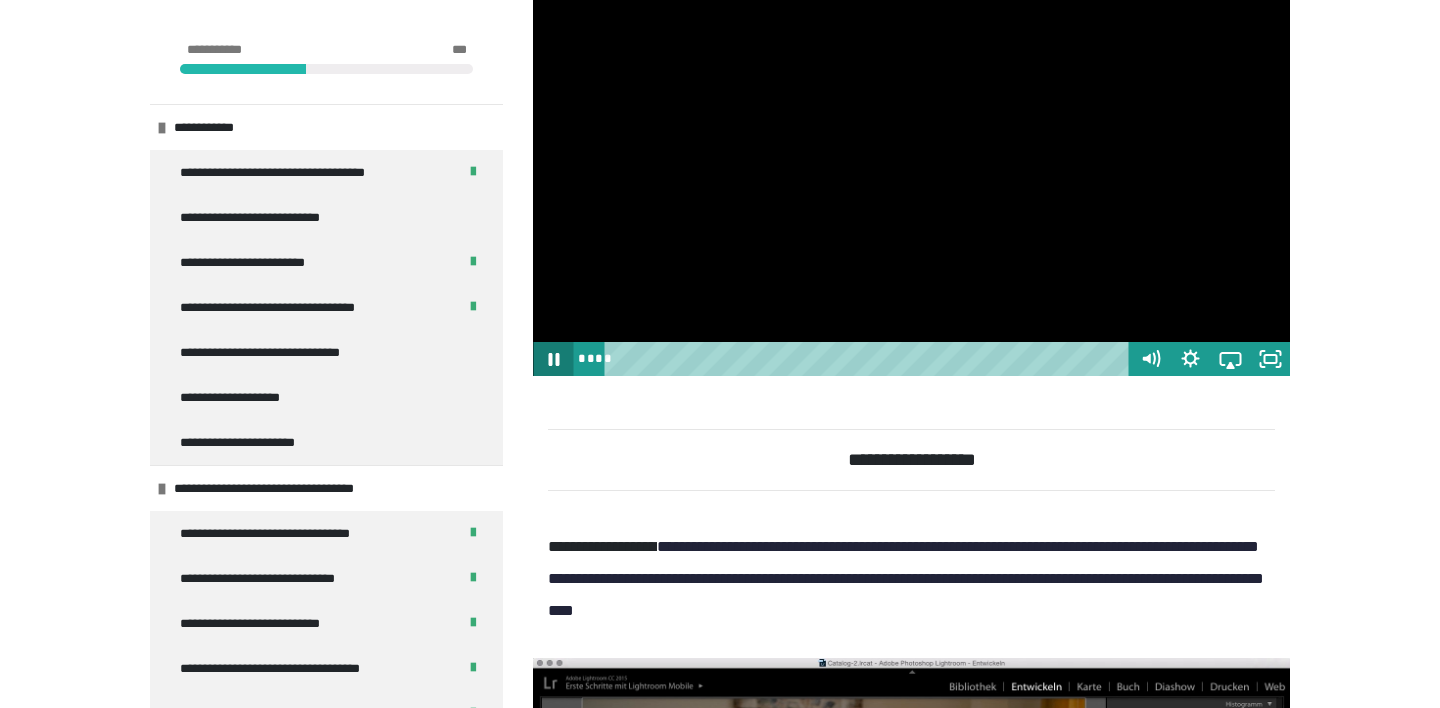 click 